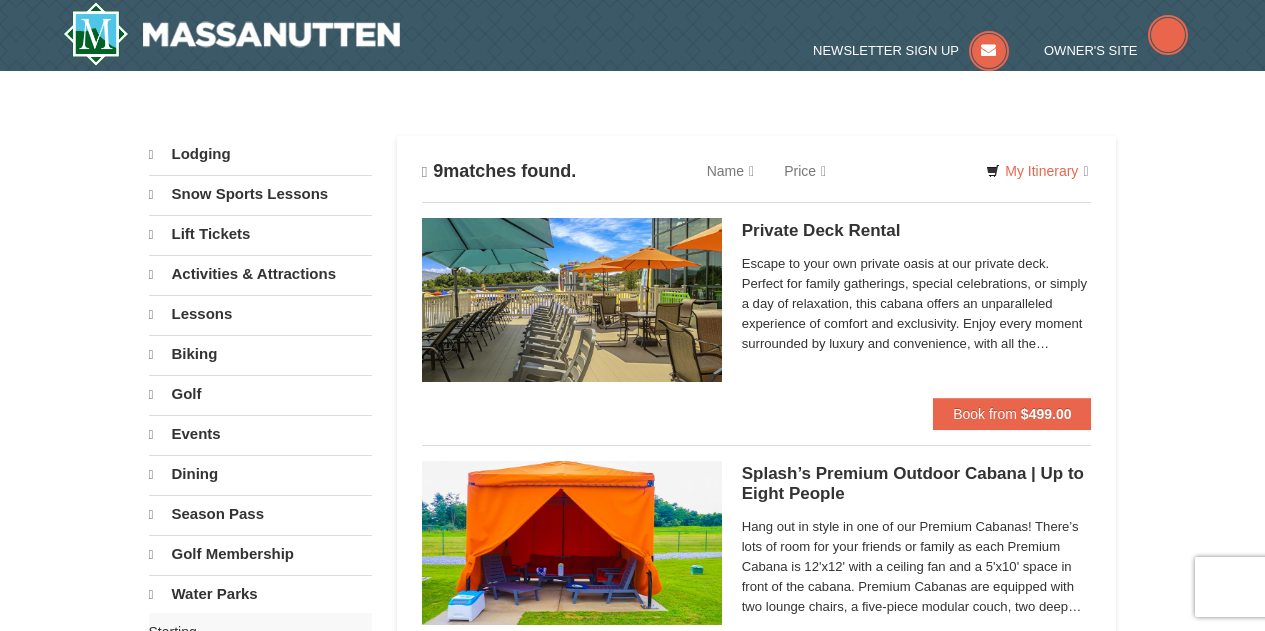 scroll, scrollTop: 0, scrollLeft: 0, axis: both 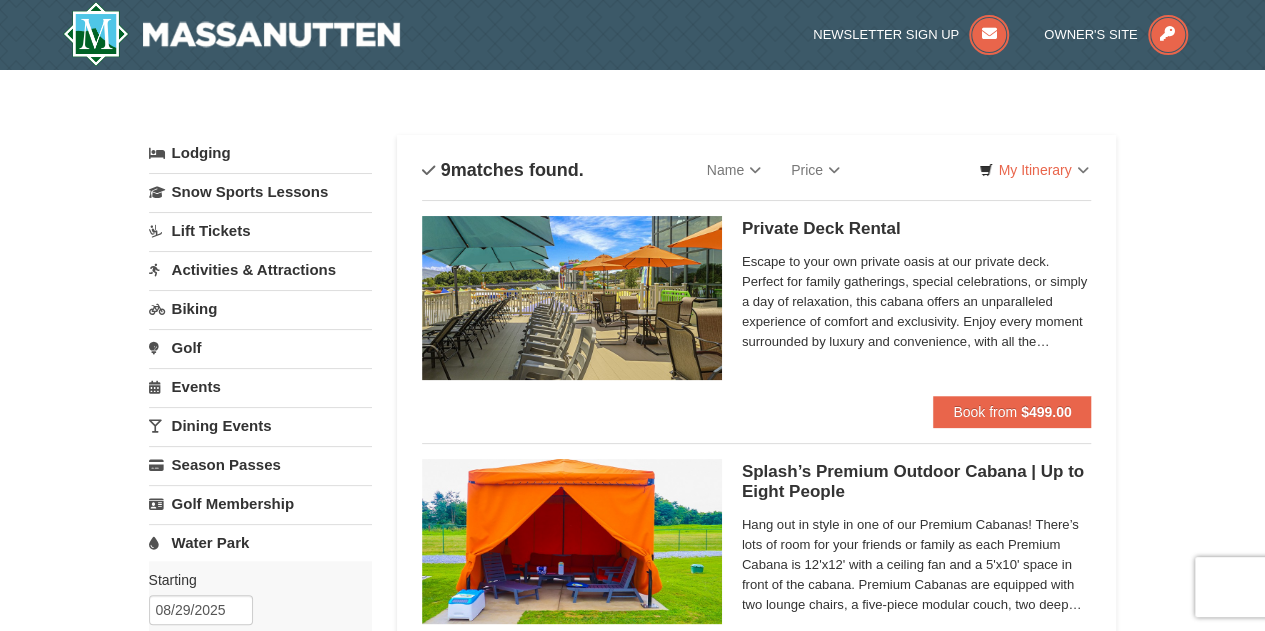 click on "Lodging" at bounding box center (260, 153) 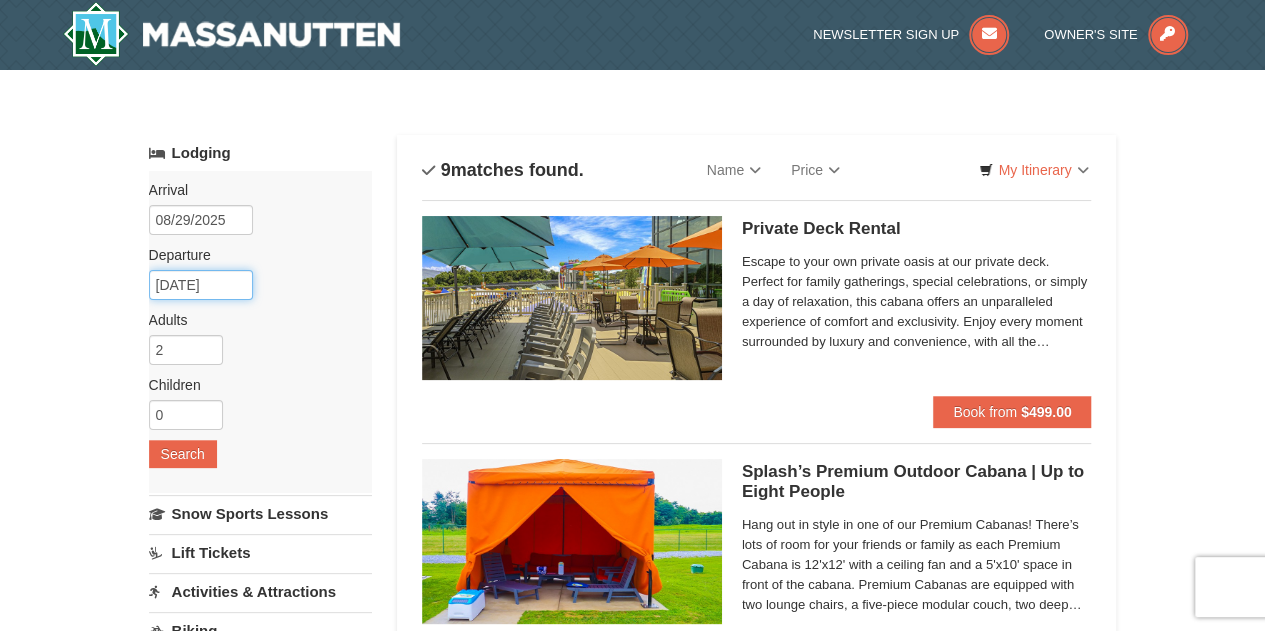 click on "08/31/2025" at bounding box center (201, 285) 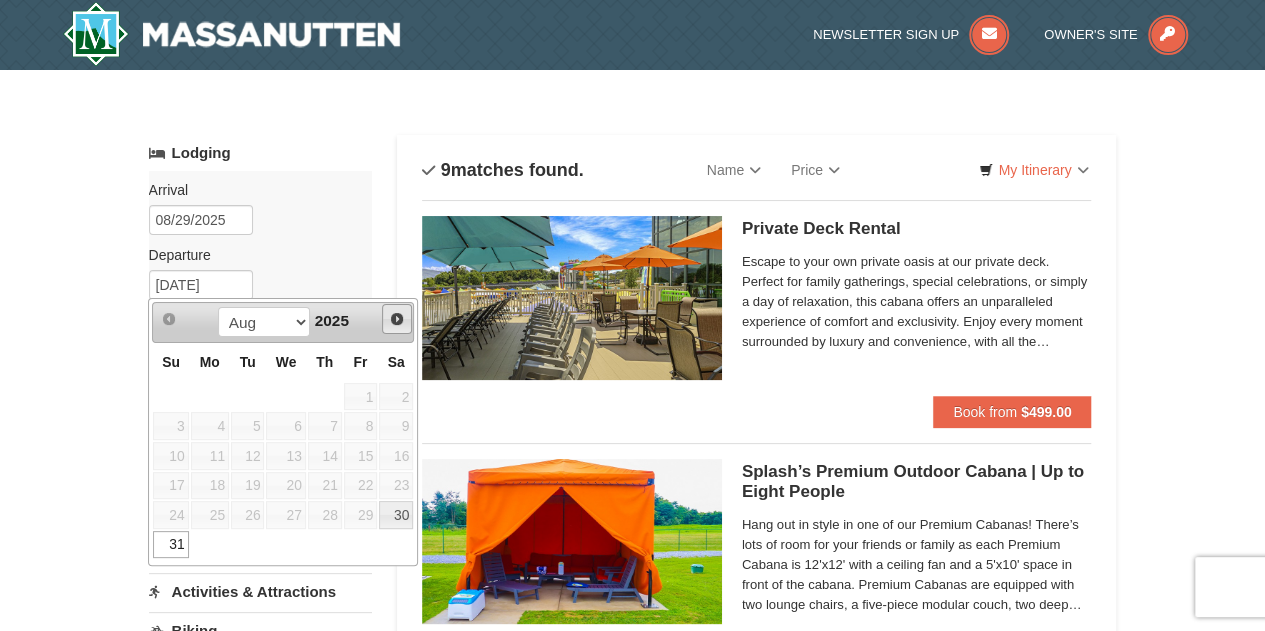 click on "Next" at bounding box center [397, 319] 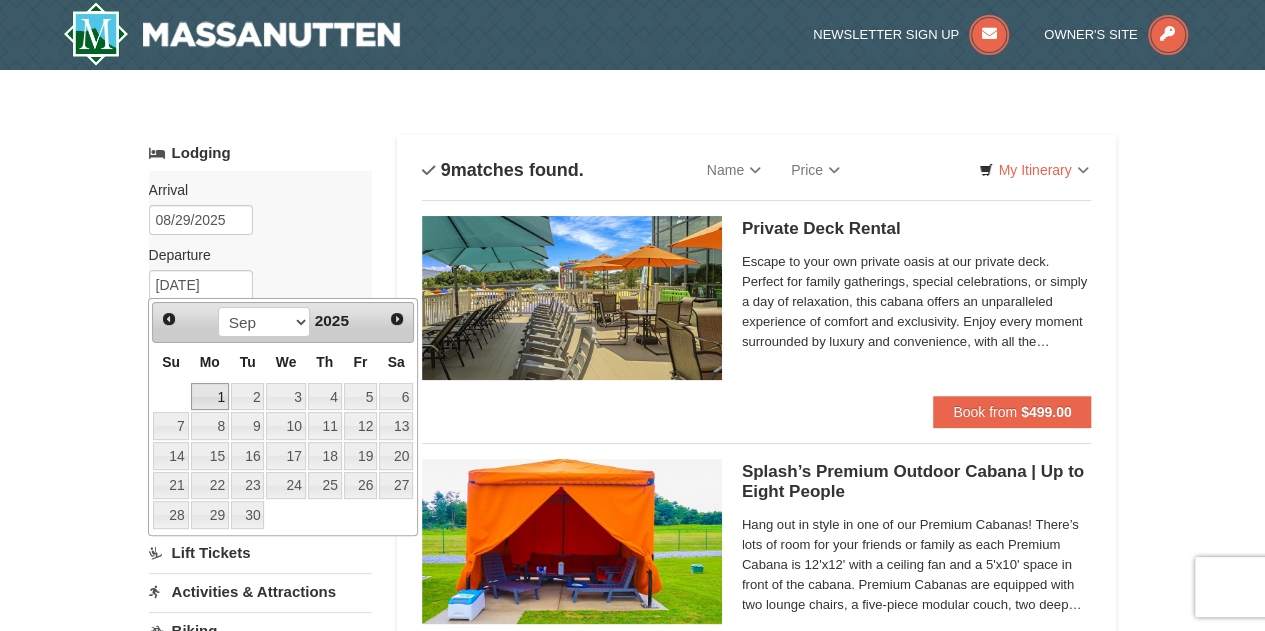 click on "1" at bounding box center [210, 397] 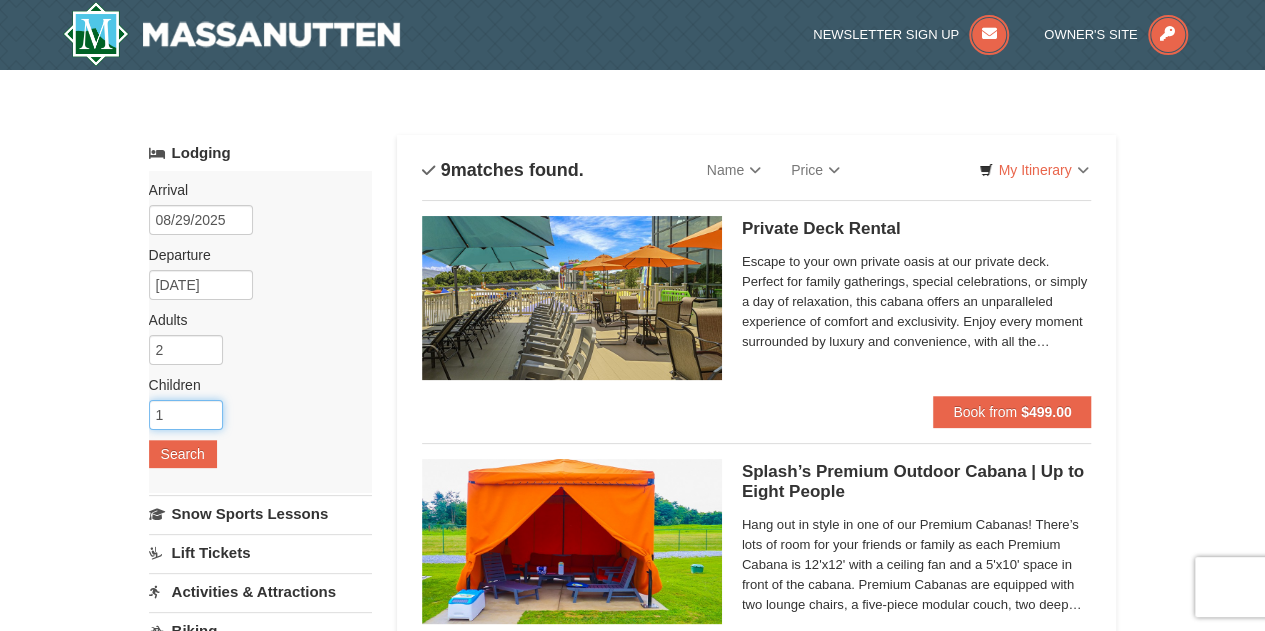 click on "1" at bounding box center (186, 415) 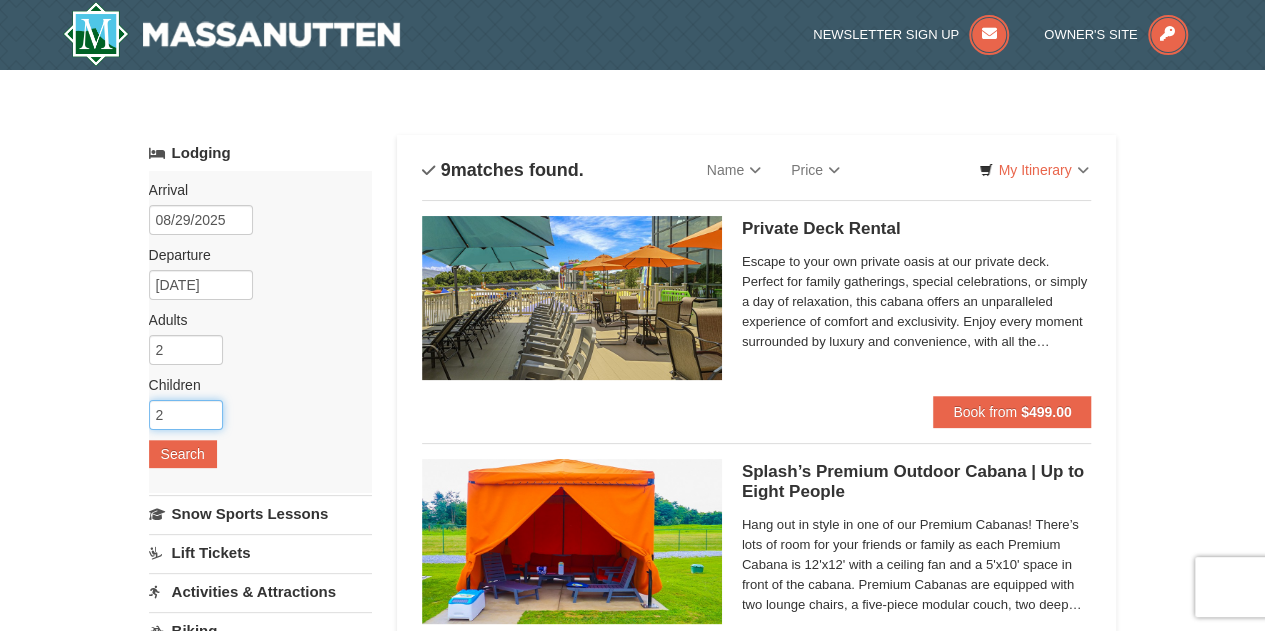 type on "2" 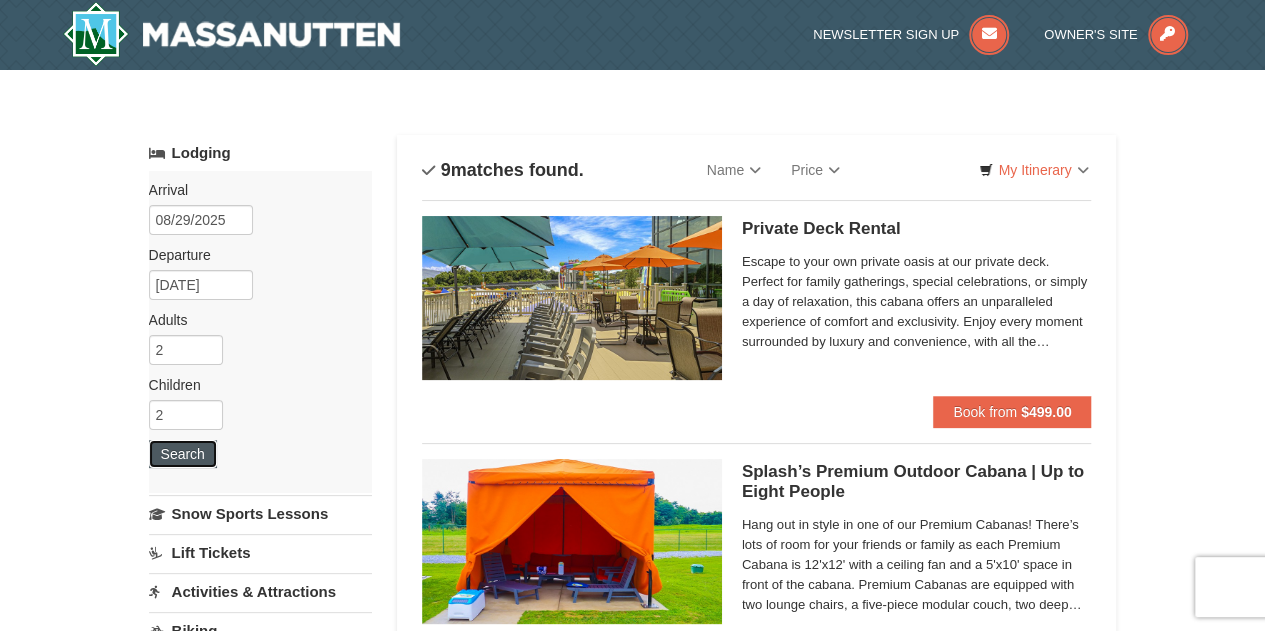 click on "Search" at bounding box center (183, 454) 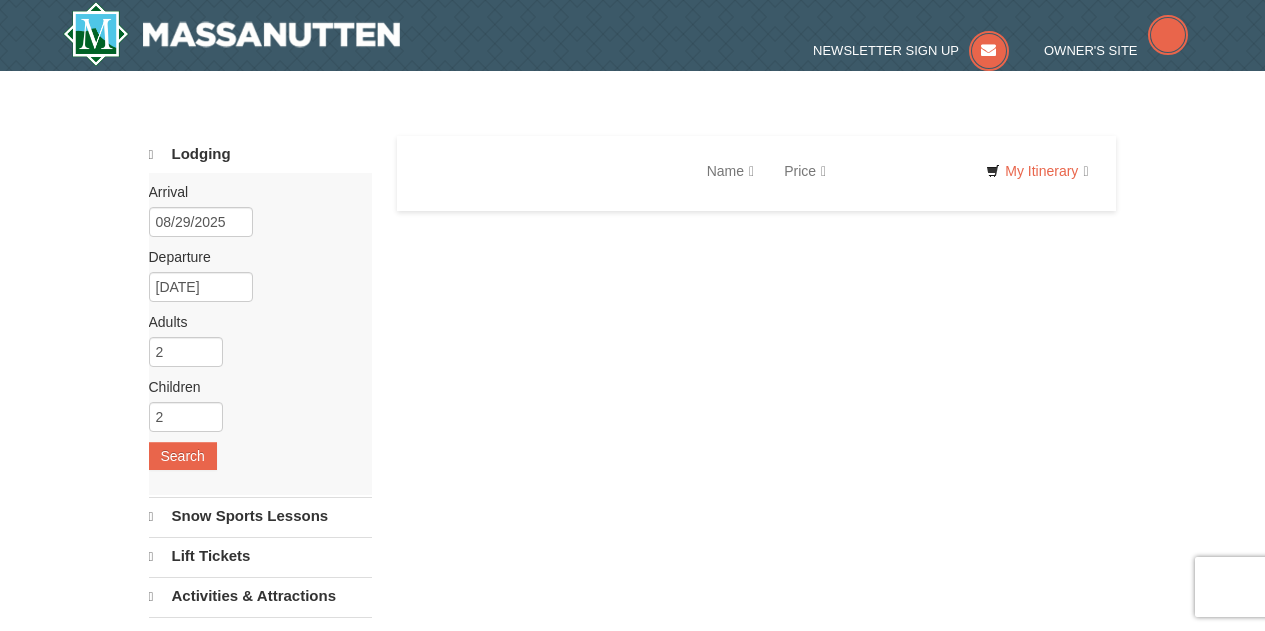 scroll, scrollTop: 0, scrollLeft: 0, axis: both 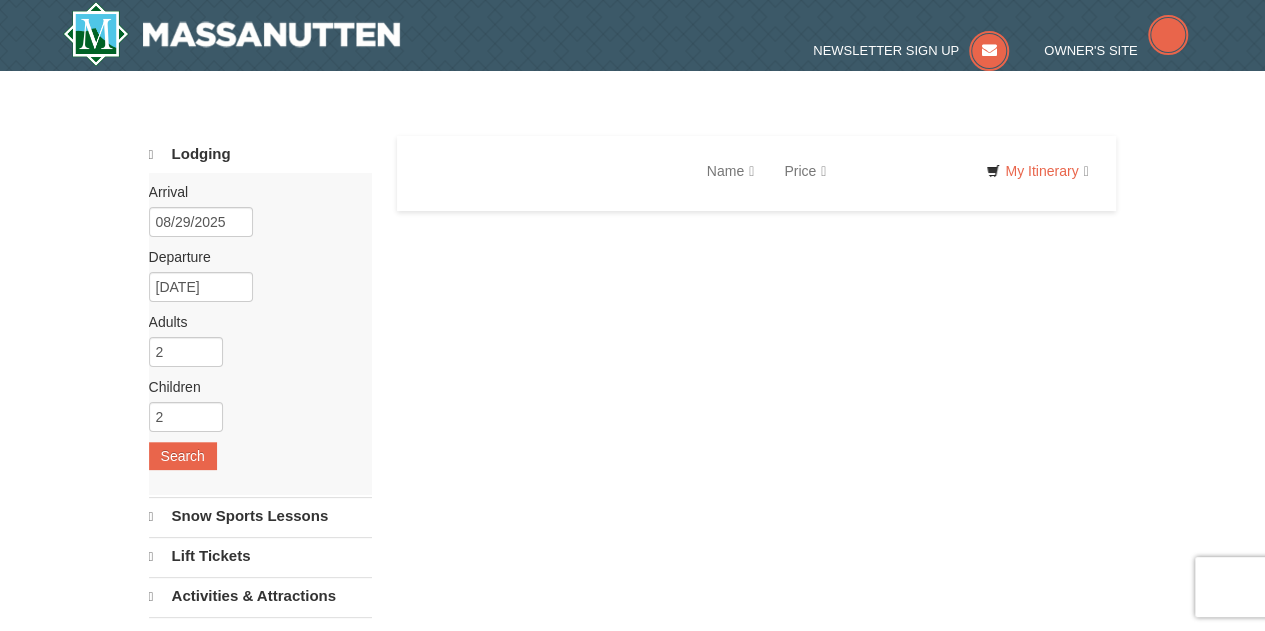 select on "8" 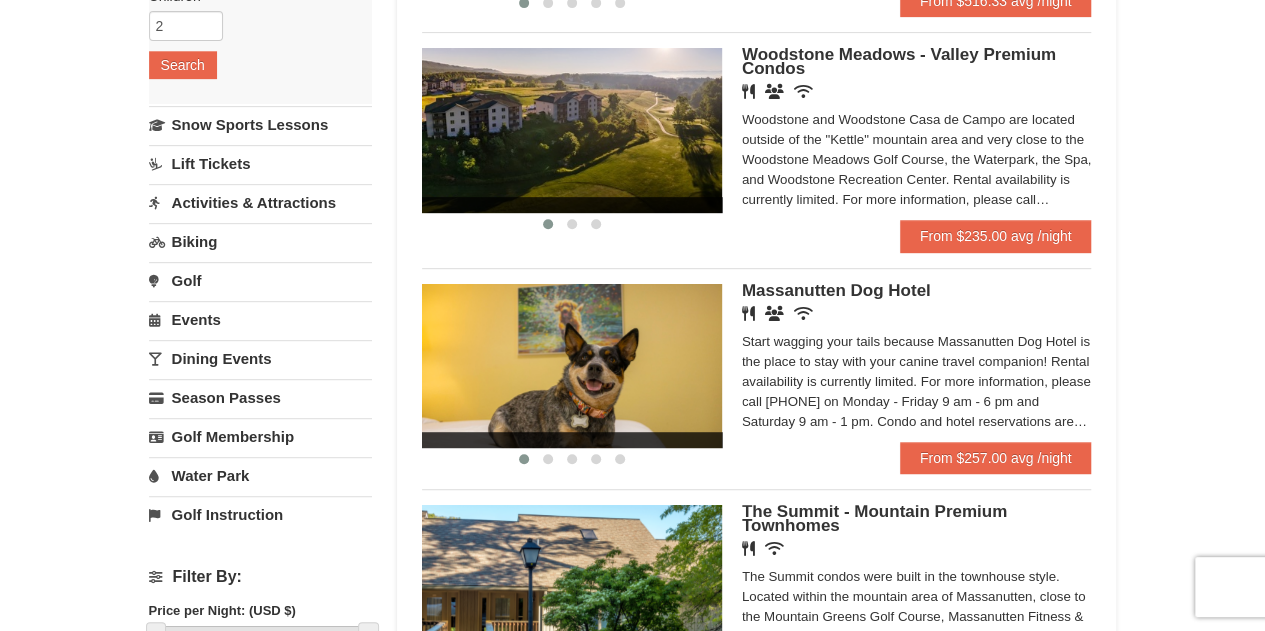 scroll, scrollTop: 200, scrollLeft: 0, axis: vertical 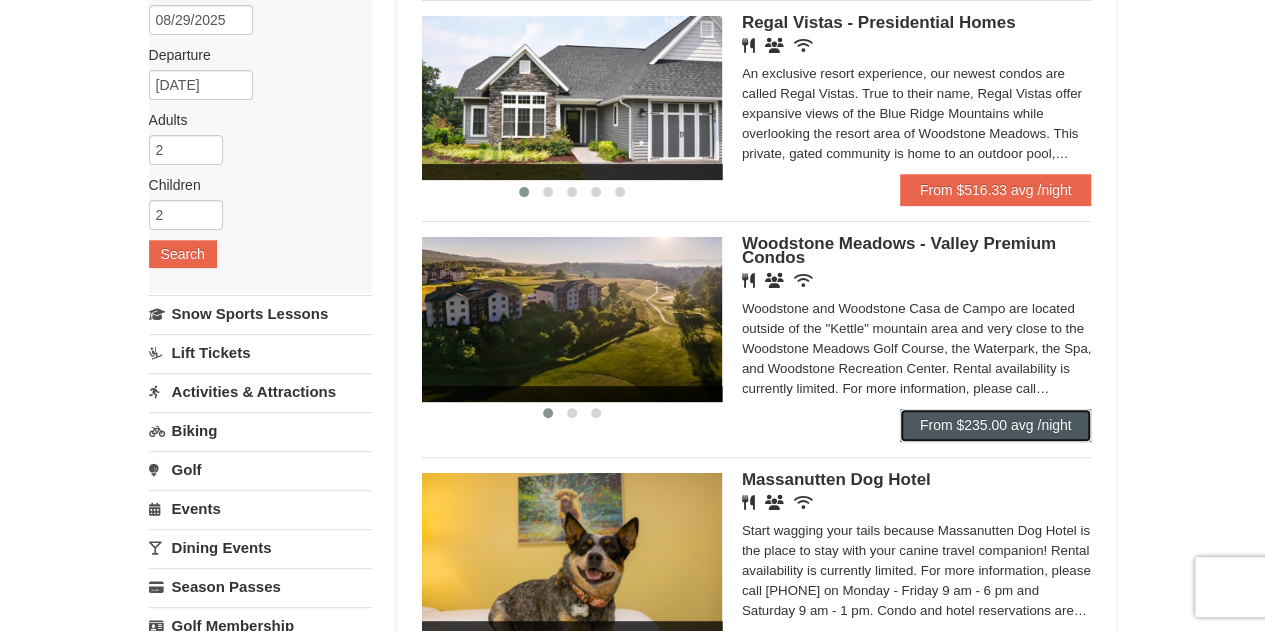 click on "From $235.00 avg /night" at bounding box center (996, 425) 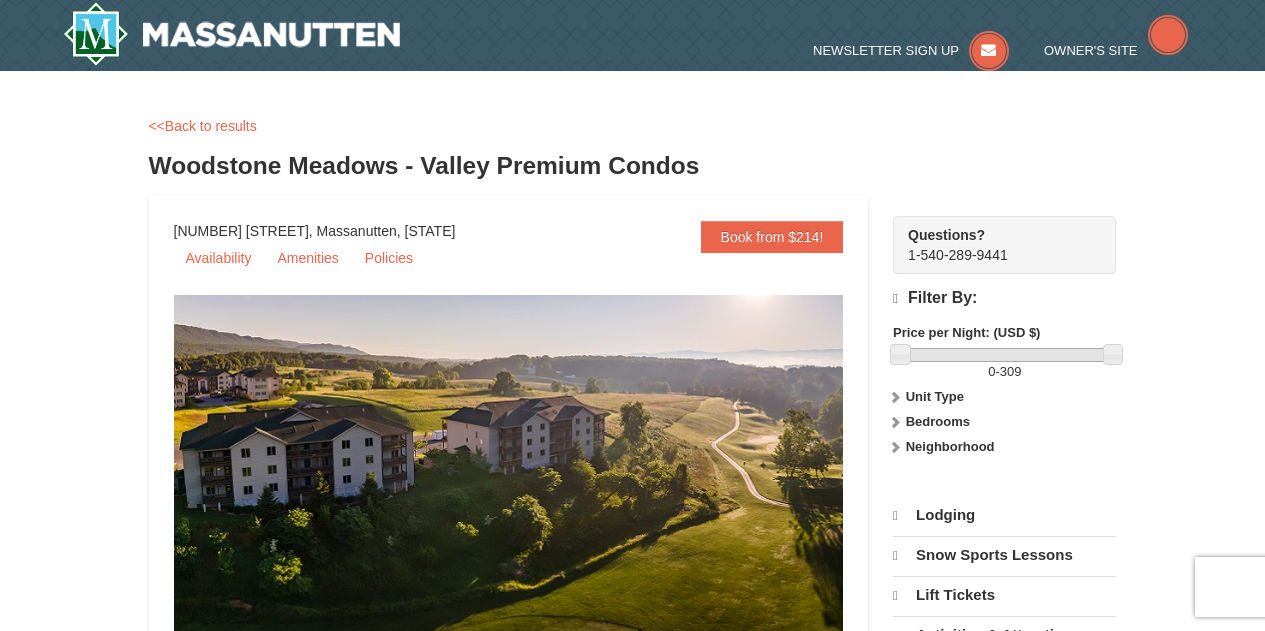 scroll, scrollTop: 300, scrollLeft: 0, axis: vertical 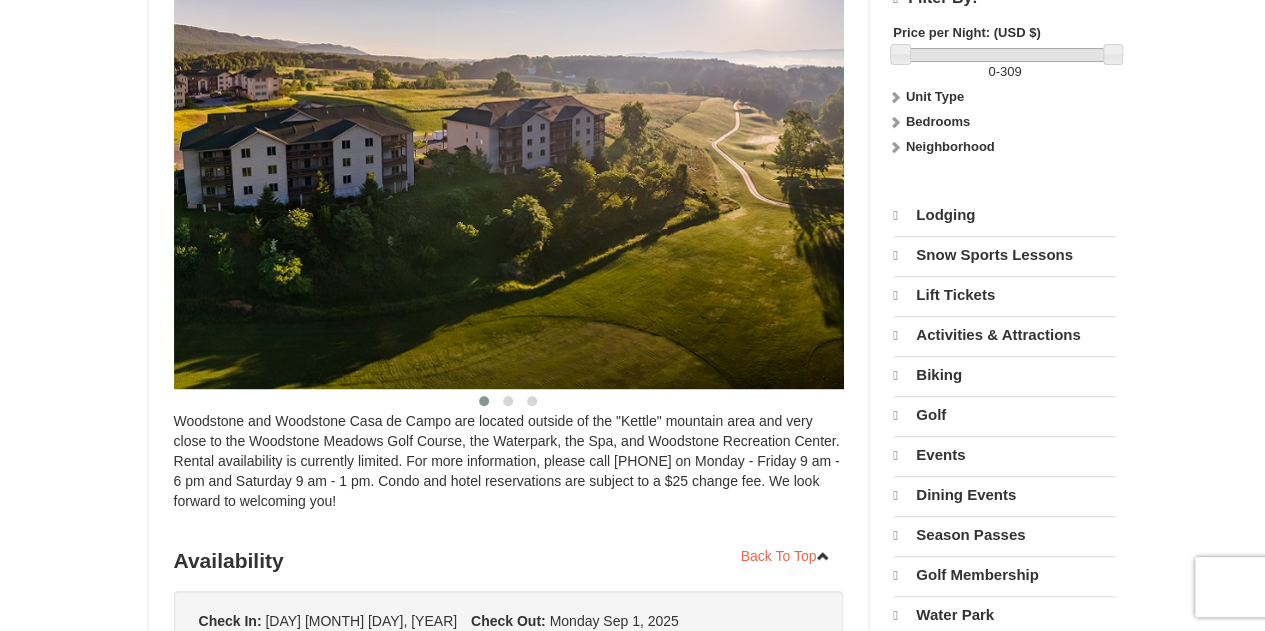 select on "8" 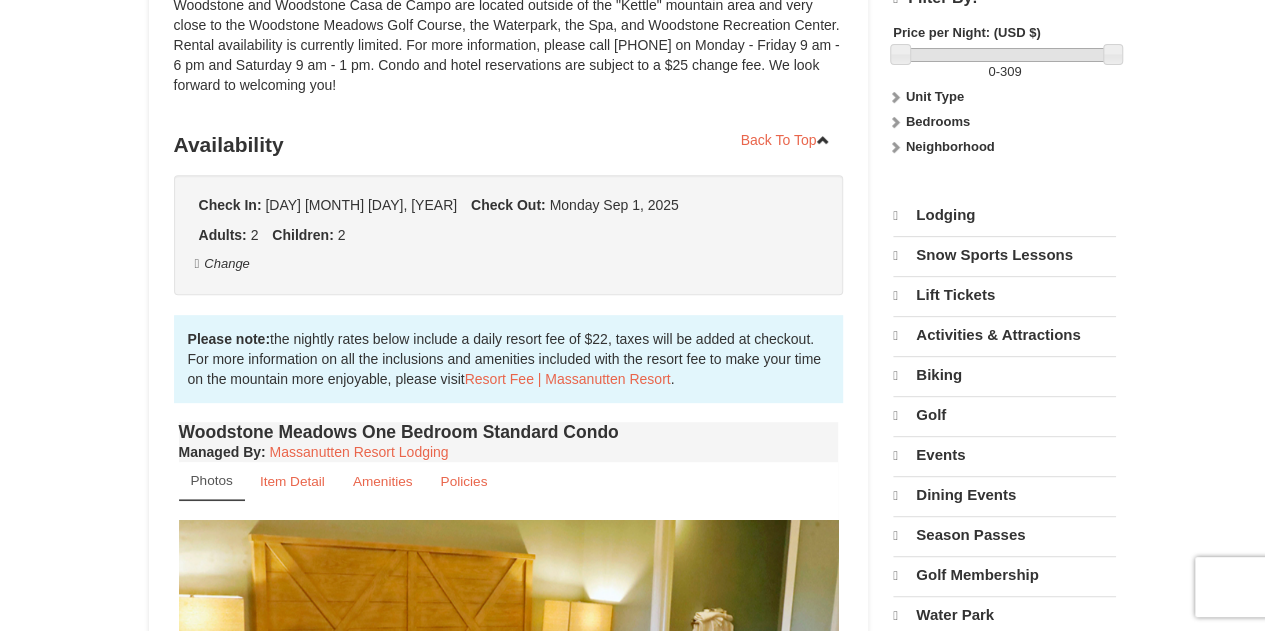 scroll, scrollTop: 0, scrollLeft: 0, axis: both 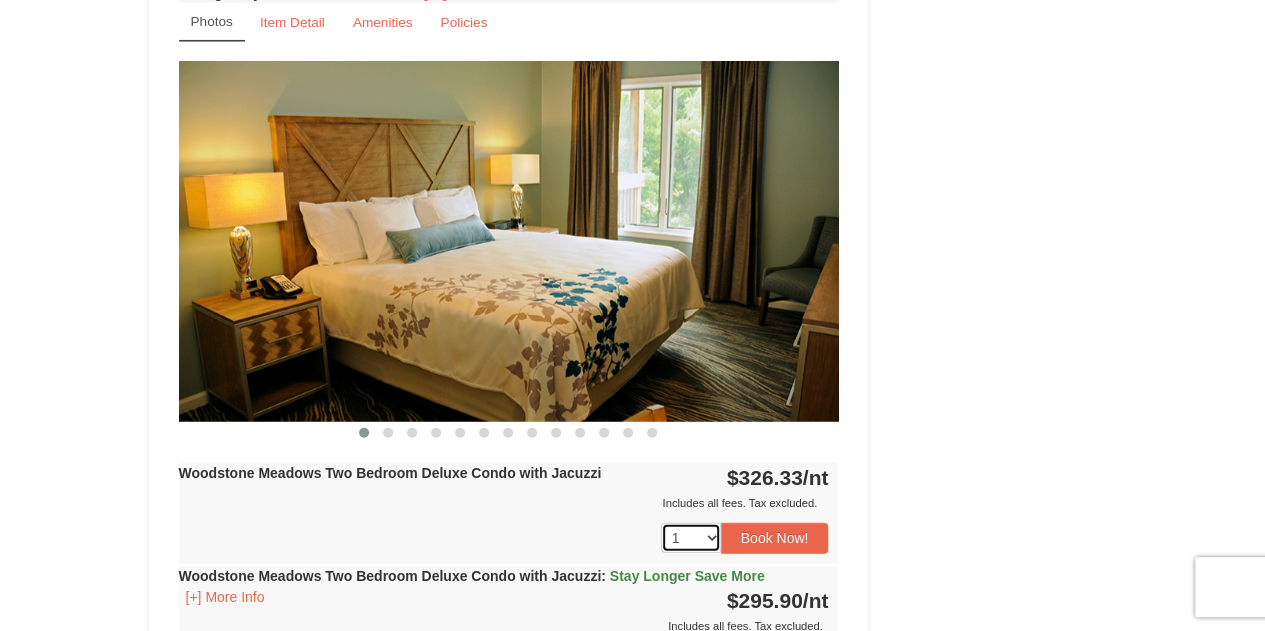 click on "1
2
3
4
5
6
7
8
9" at bounding box center [691, 538] 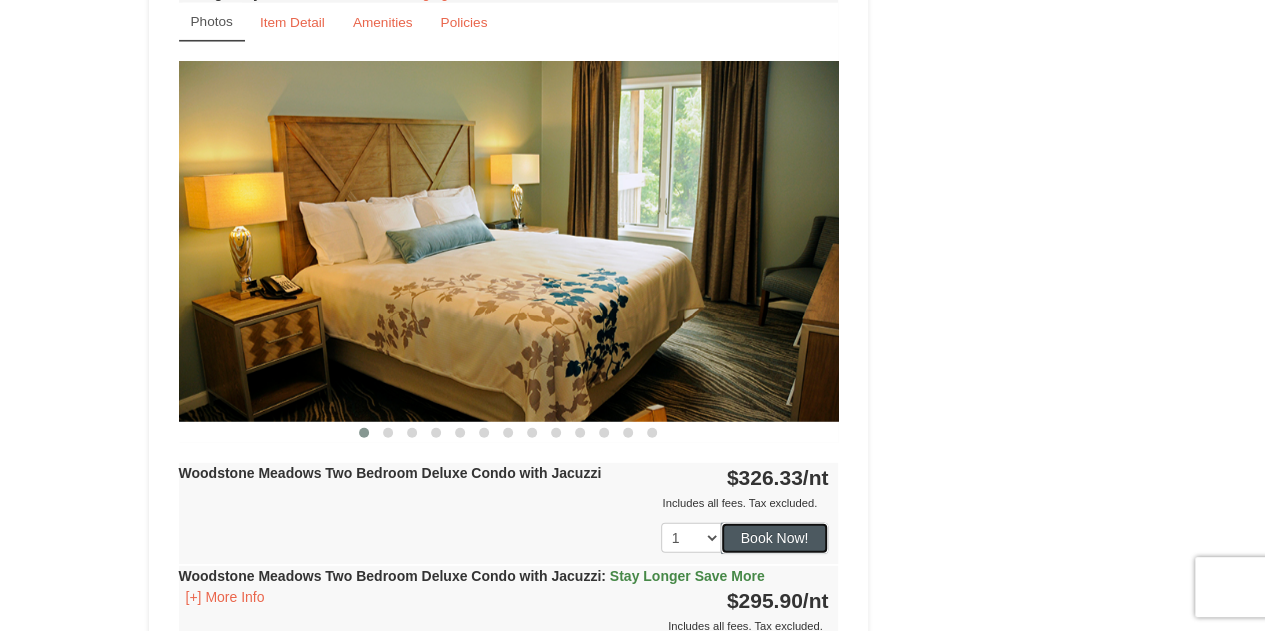 click on "Book Now!" at bounding box center [775, 538] 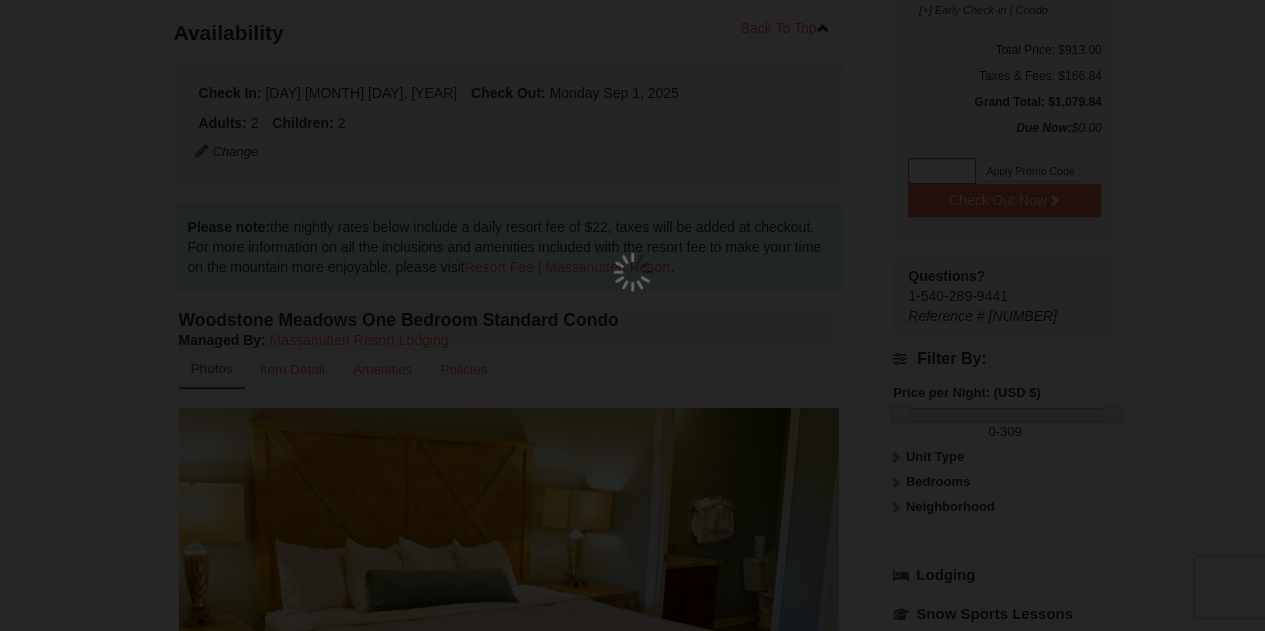 scroll, scrollTop: 195, scrollLeft: 0, axis: vertical 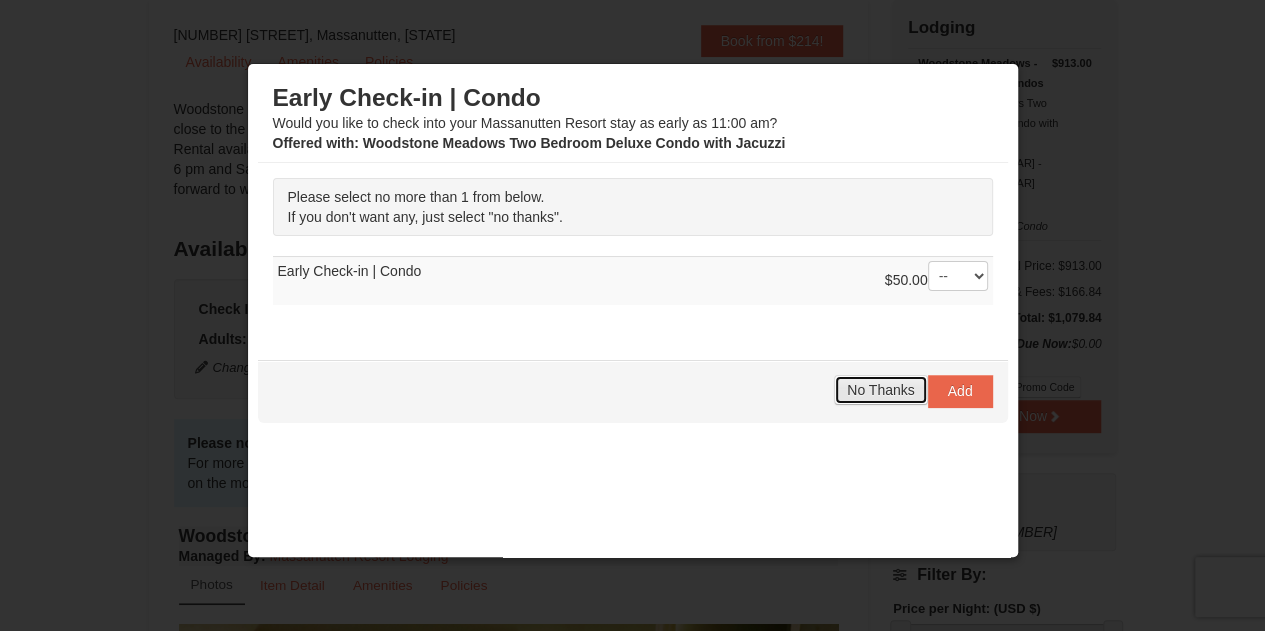 click on "No Thanks" at bounding box center (880, 390) 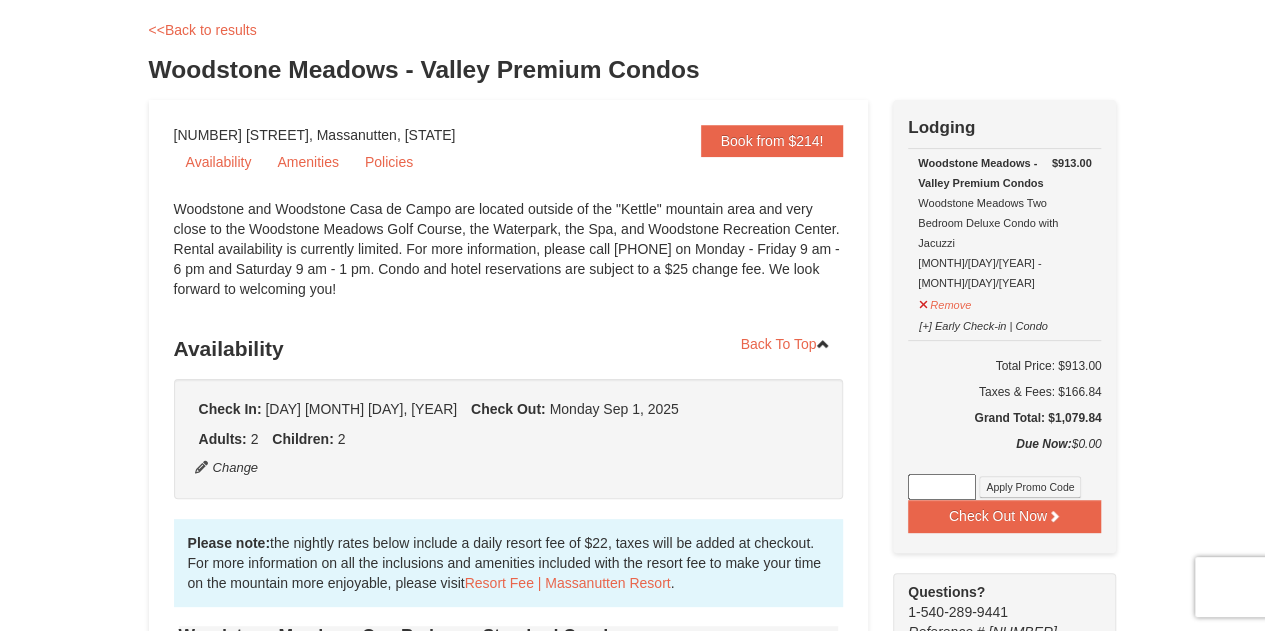 scroll, scrollTop: 0, scrollLeft: 0, axis: both 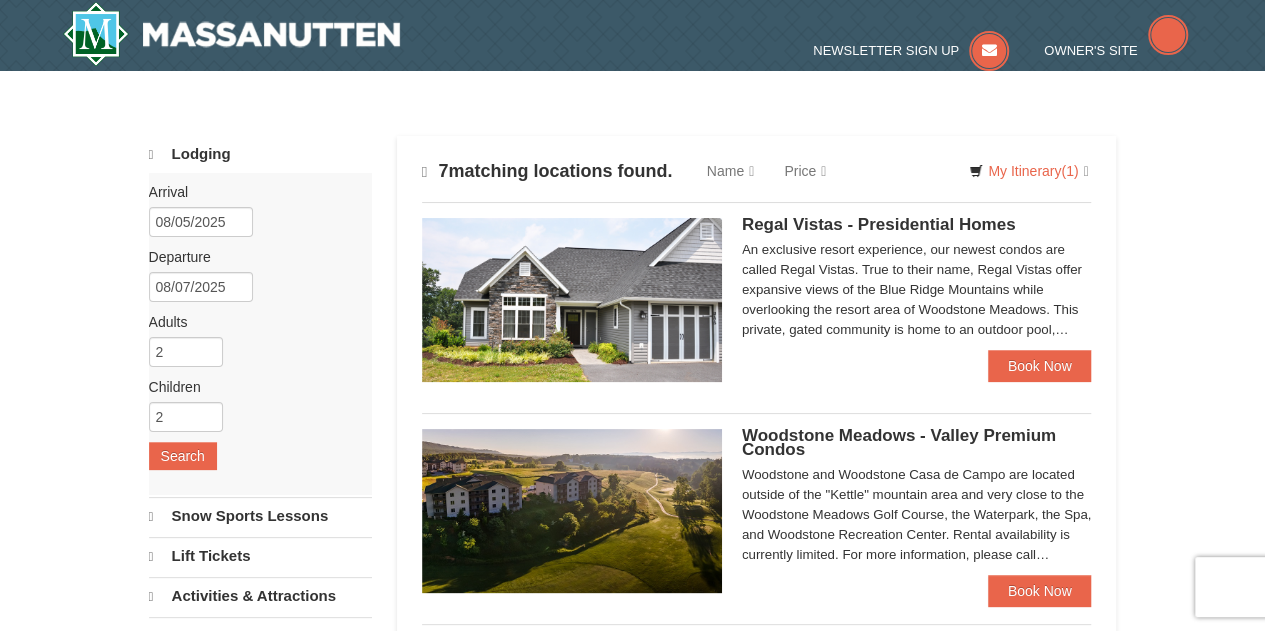 select on "8" 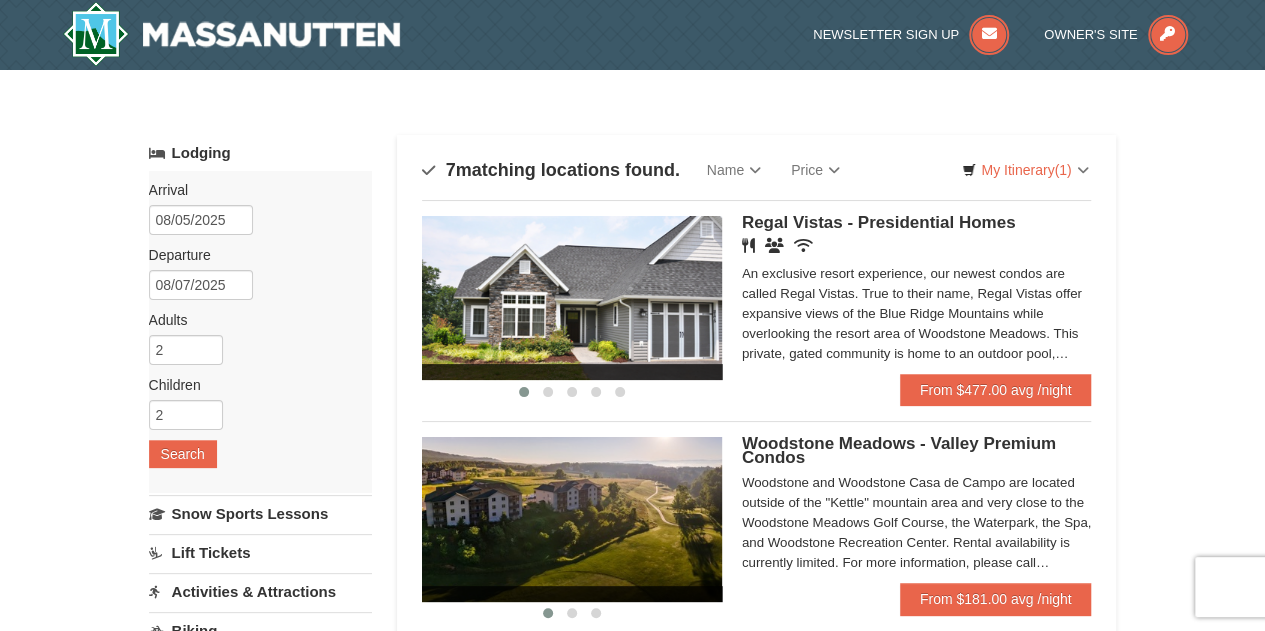scroll, scrollTop: 0, scrollLeft: 0, axis: both 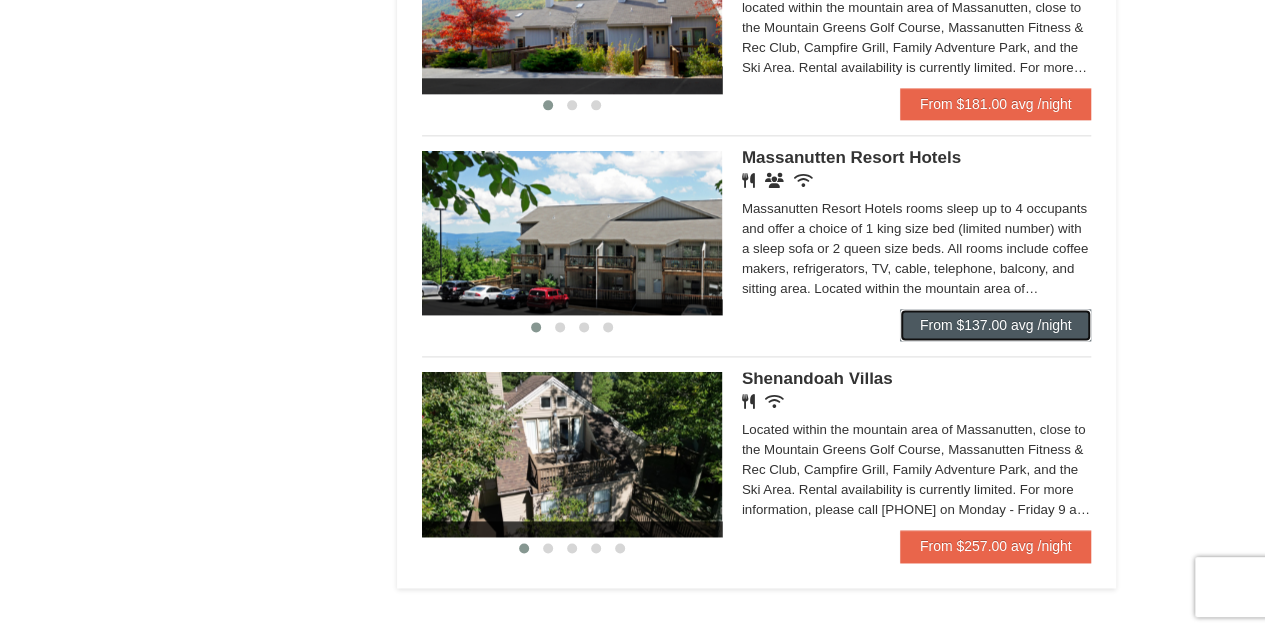 click on "From $137.00 avg /night" at bounding box center (996, 325) 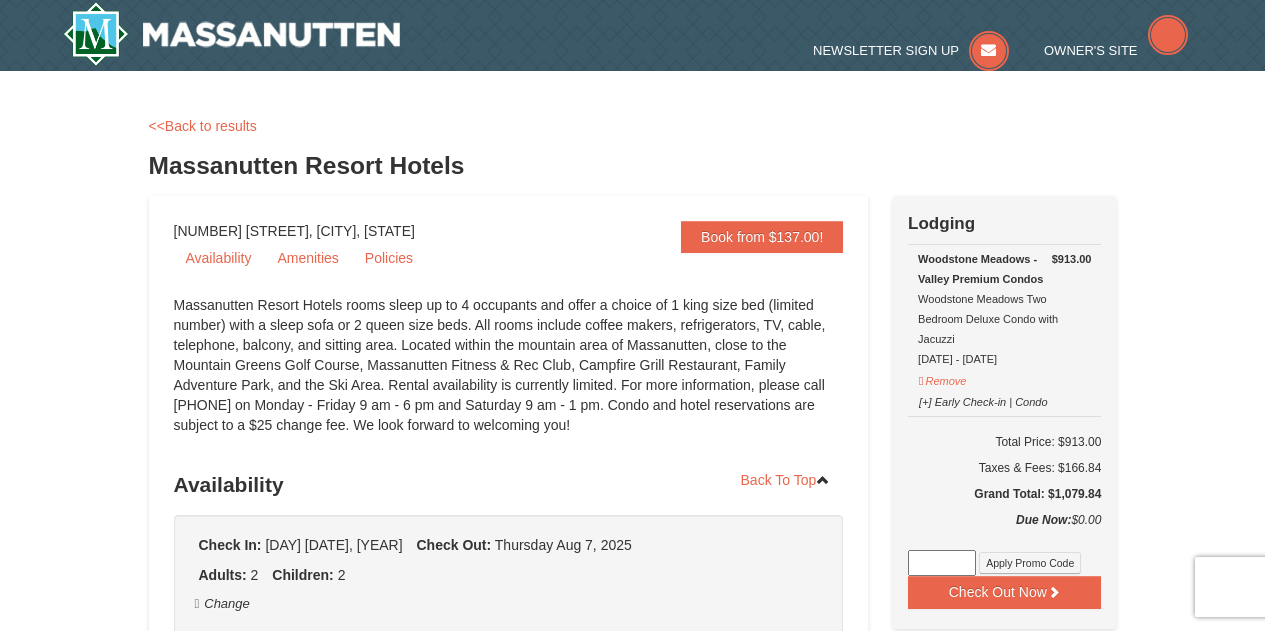 scroll, scrollTop: 0, scrollLeft: 0, axis: both 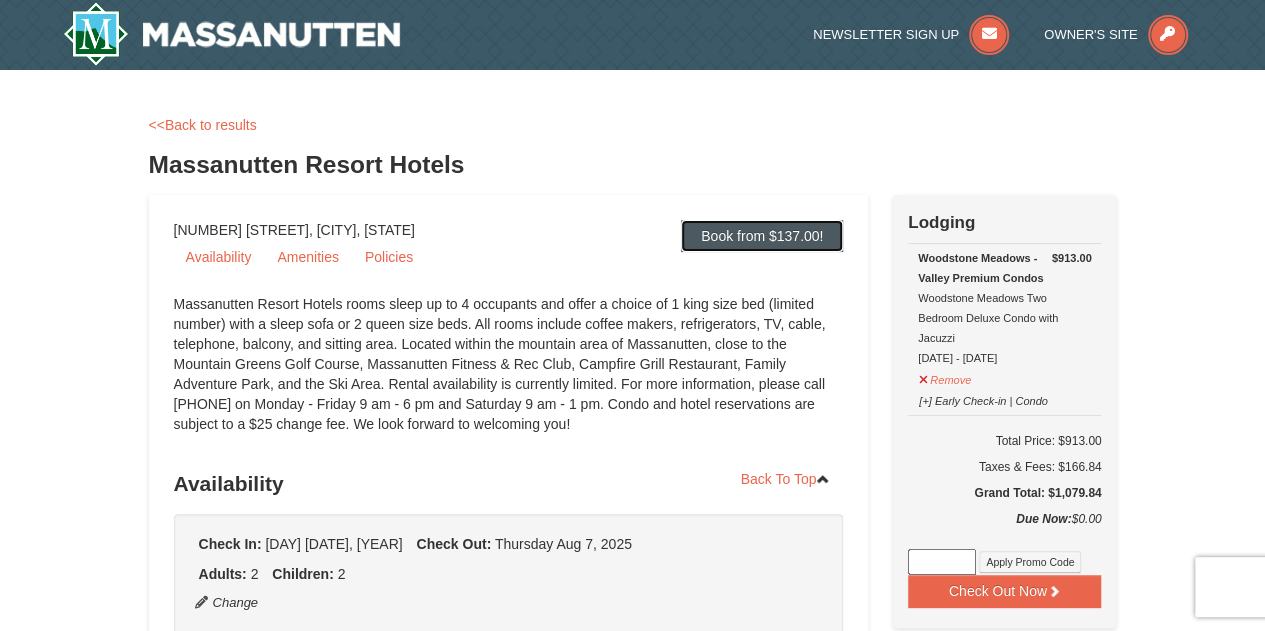 click on "Book from $137.00!" at bounding box center (762, 236) 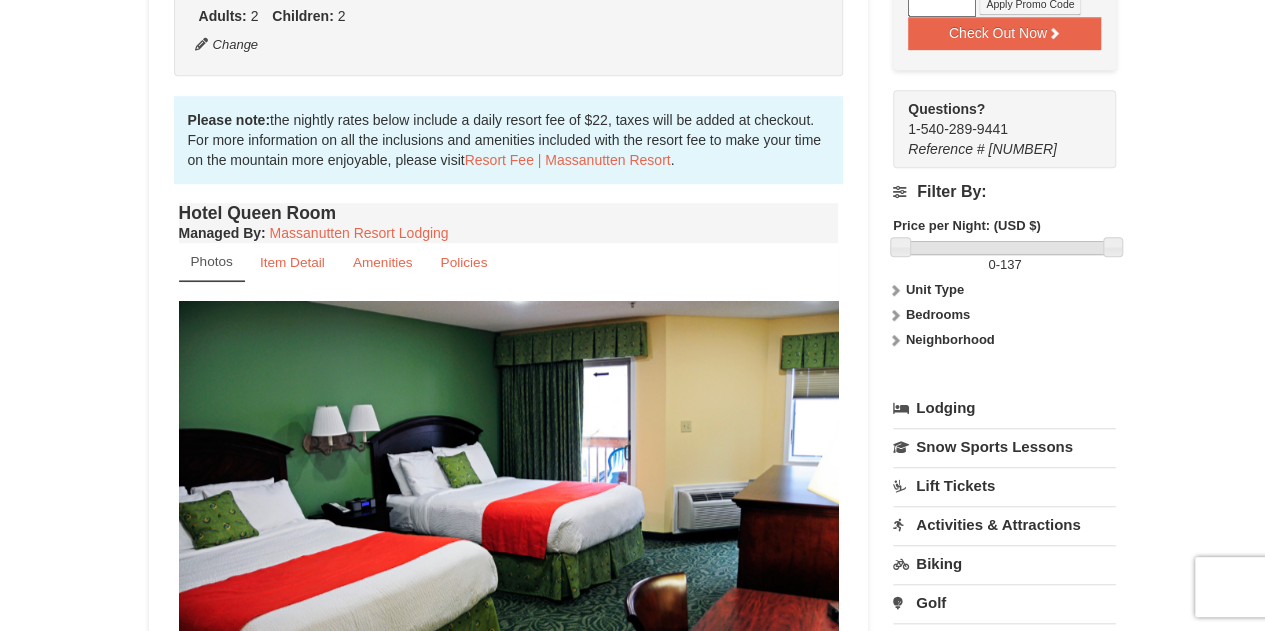 scroll, scrollTop: 764, scrollLeft: 0, axis: vertical 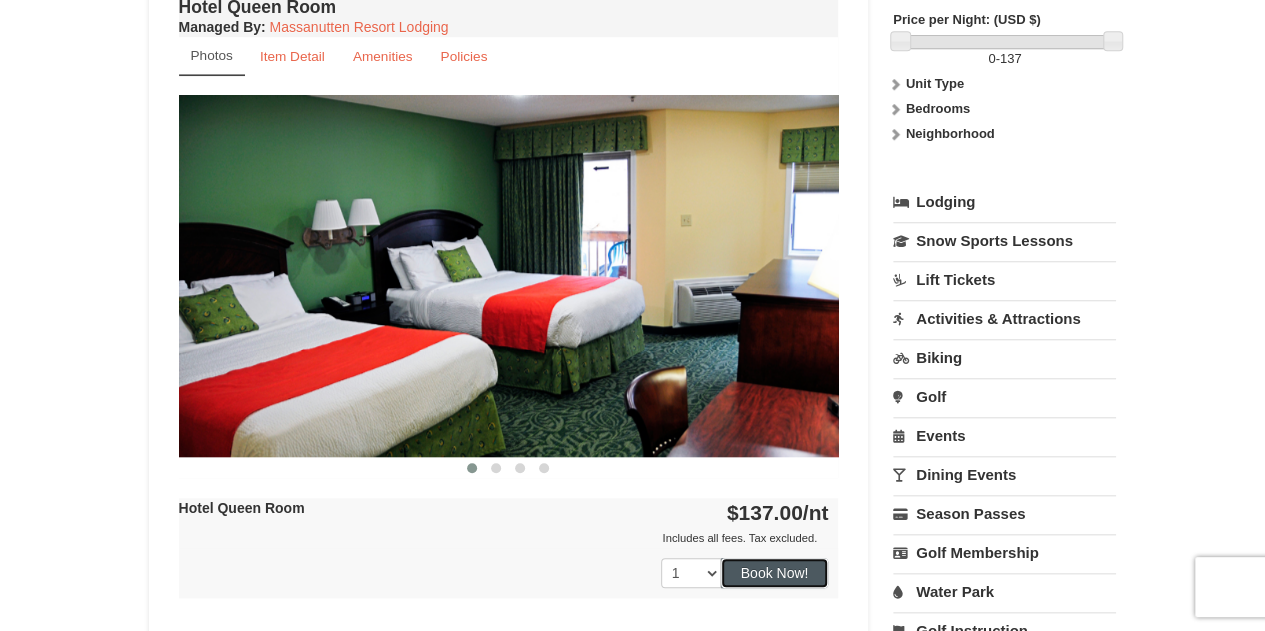 click on "Book Now!" at bounding box center (775, 573) 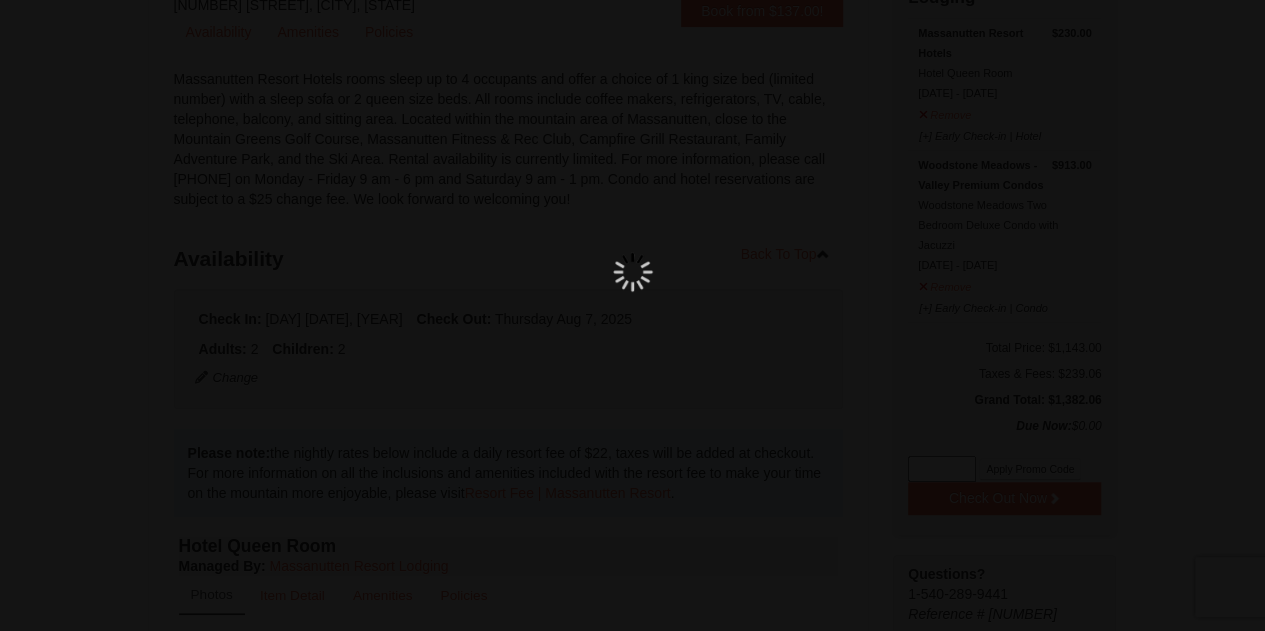 scroll, scrollTop: 195, scrollLeft: 0, axis: vertical 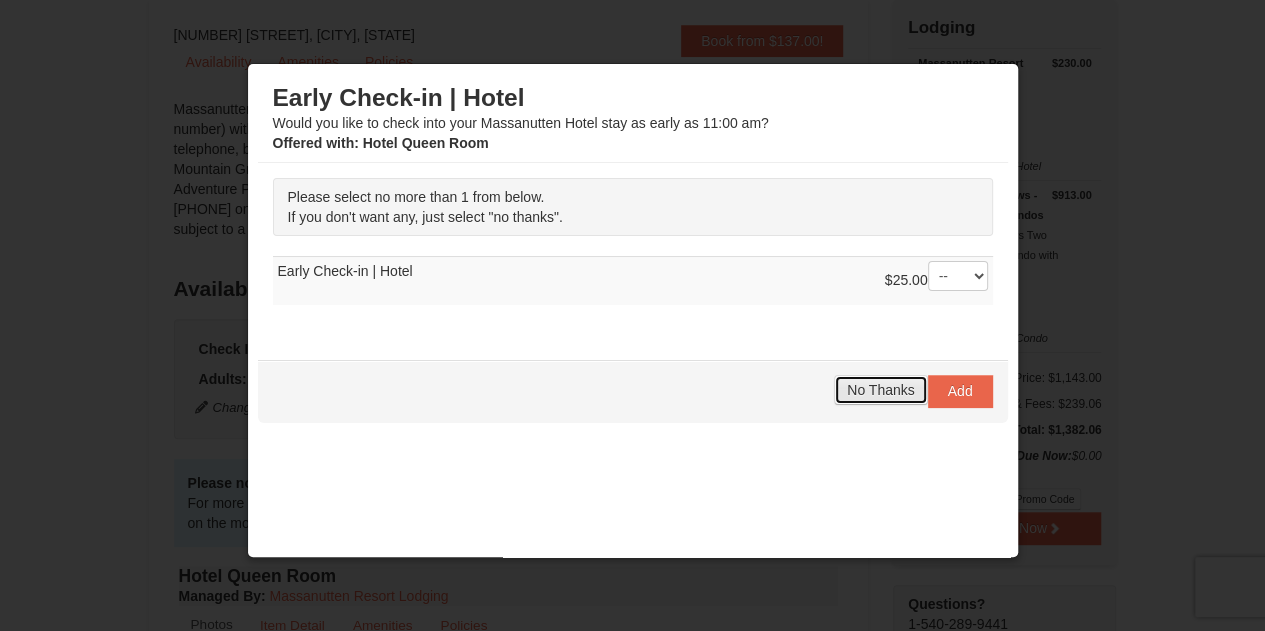 click on "No Thanks" at bounding box center (880, 390) 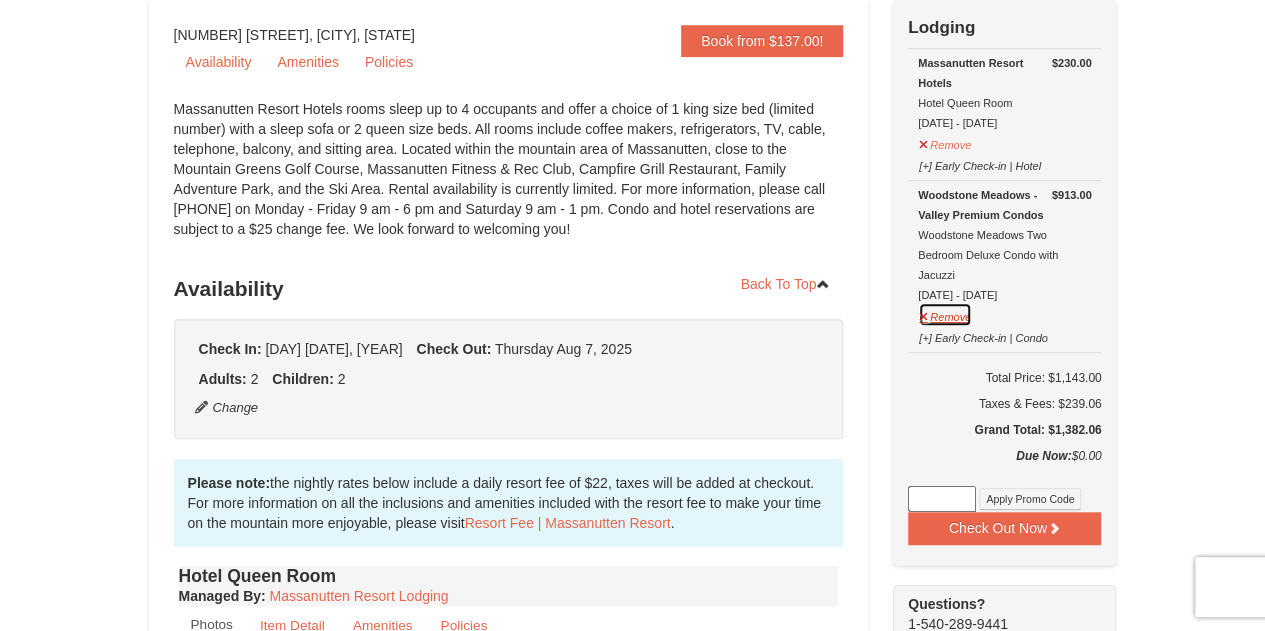 click on "Remove" at bounding box center [945, 314] 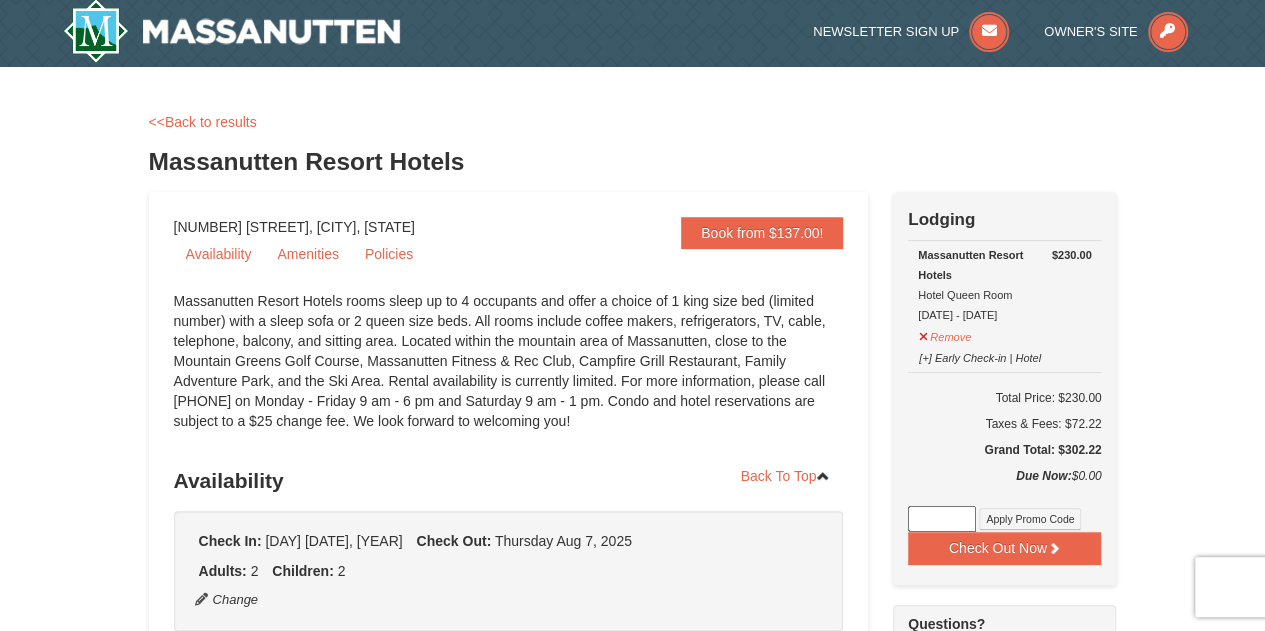 scroll, scrollTop: 0, scrollLeft: 0, axis: both 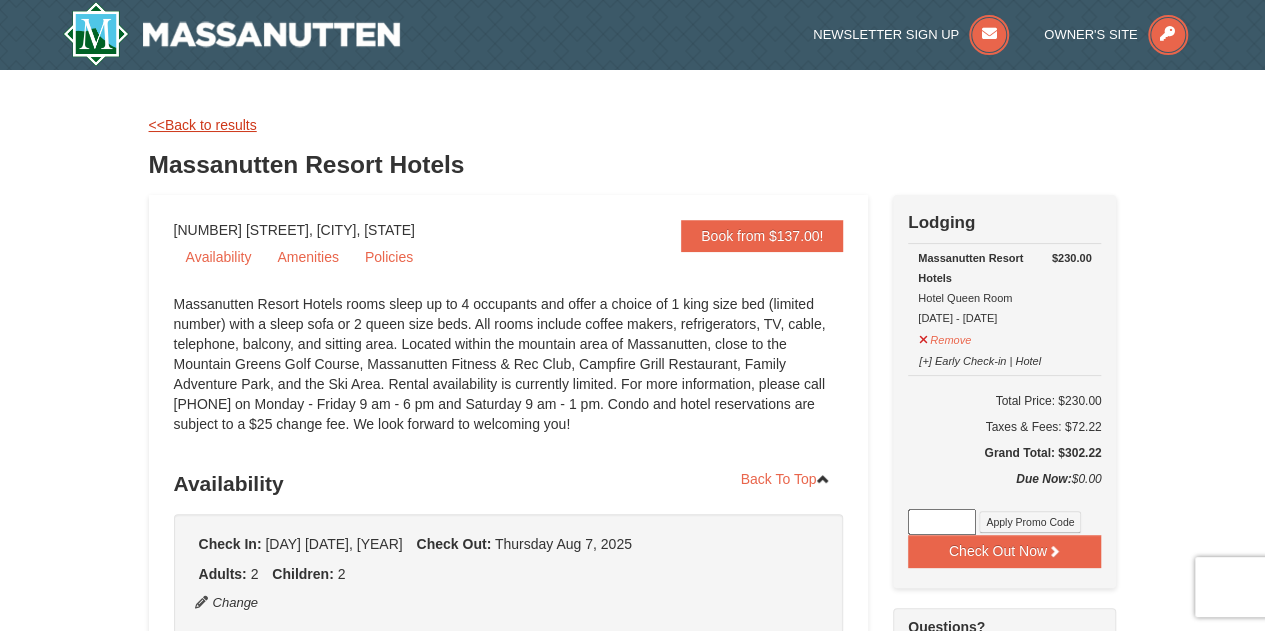 click on "<<Back to results" at bounding box center [203, 125] 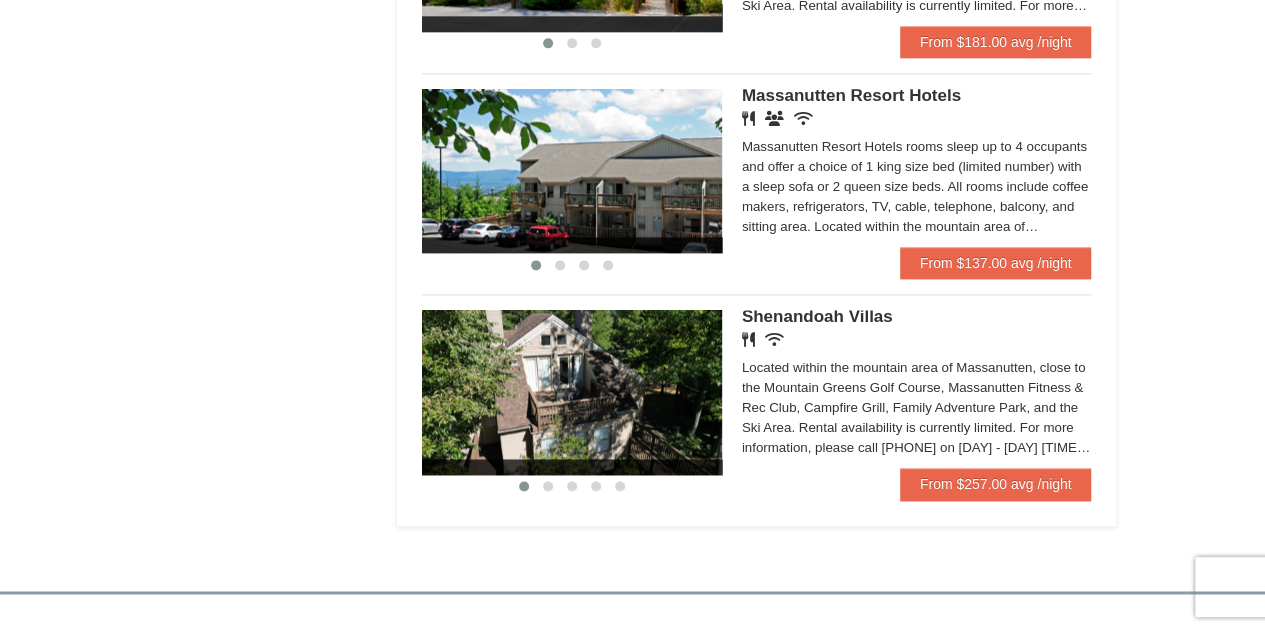 scroll, scrollTop: 1004, scrollLeft: 0, axis: vertical 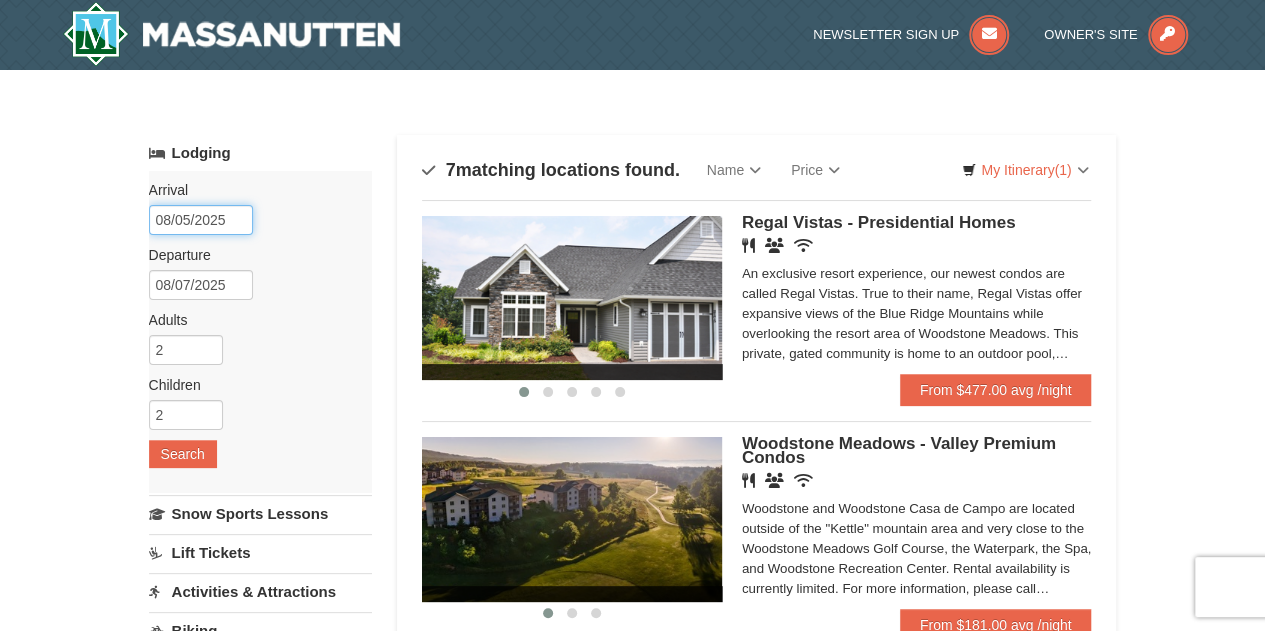 click on "08/05/2025" at bounding box center (201, 220) 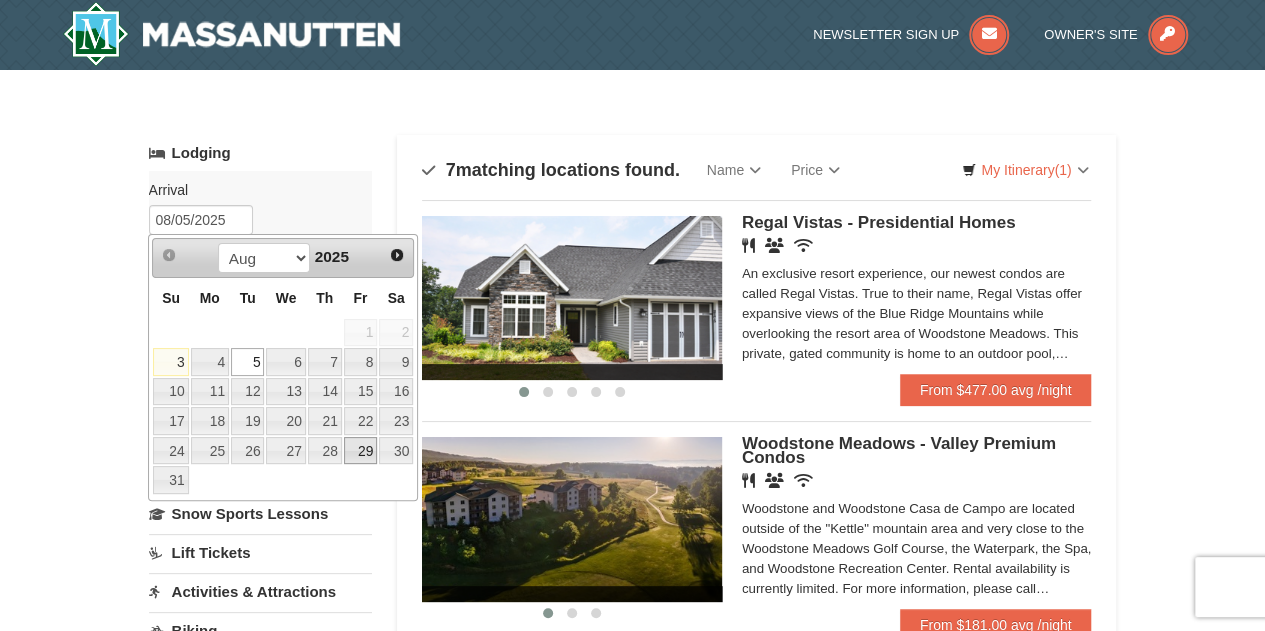 click on "29" at bounding box center (361, 451) 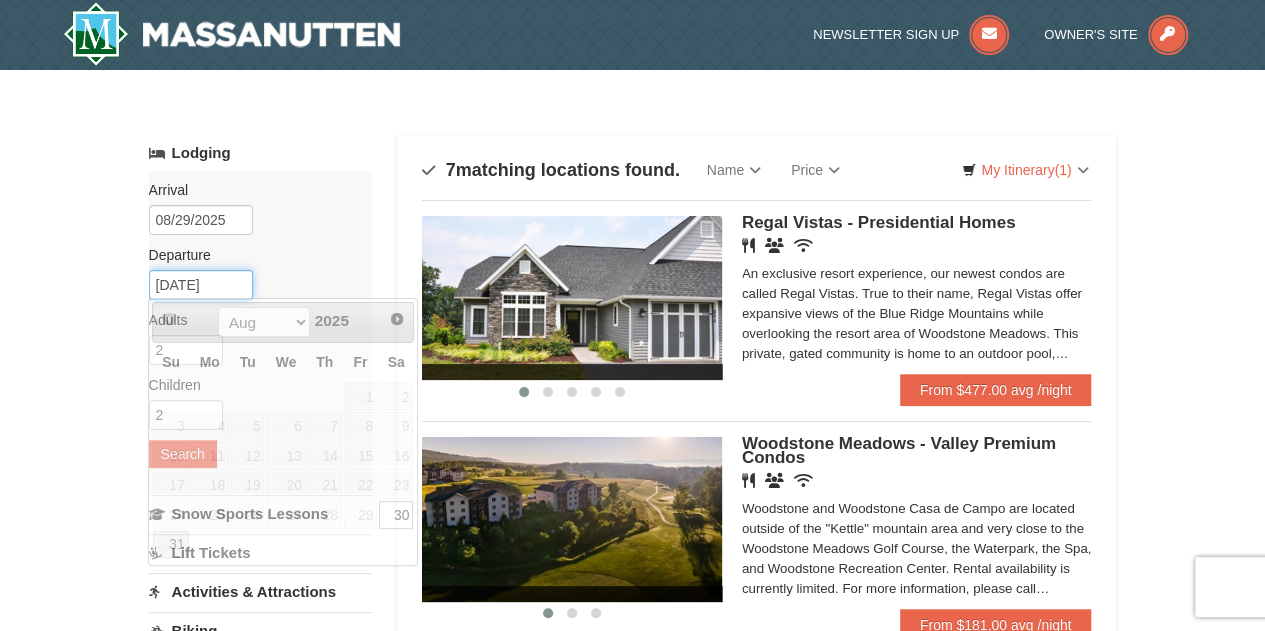 click on "08/30/2025" at bounding box center (201, 285) 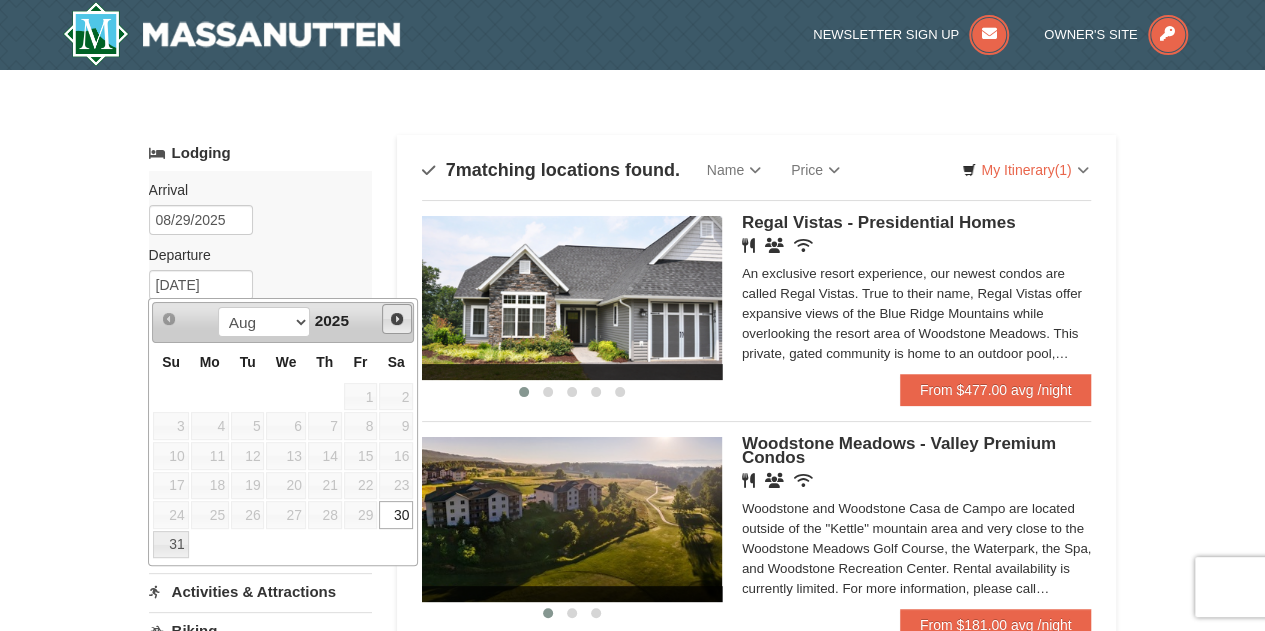 click on "Next" at bounding box center [397, 319] 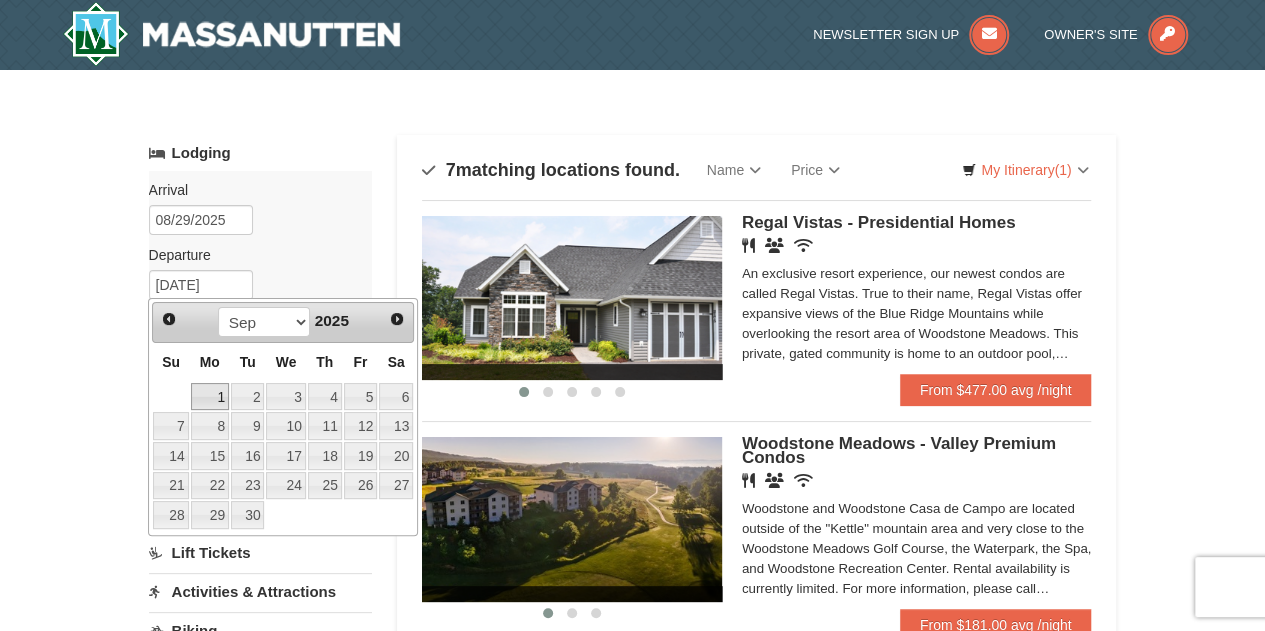 click on "1" at bounding box center [210, 397] 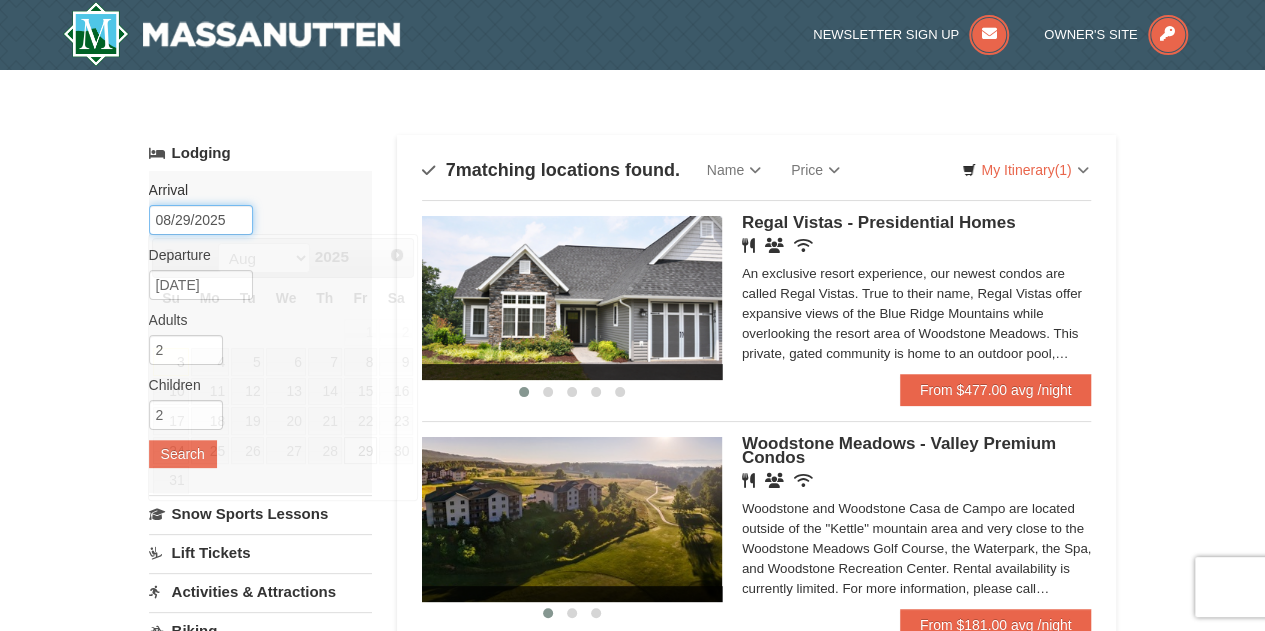 click on "08/29/2025" at bounding box center (201, 220) 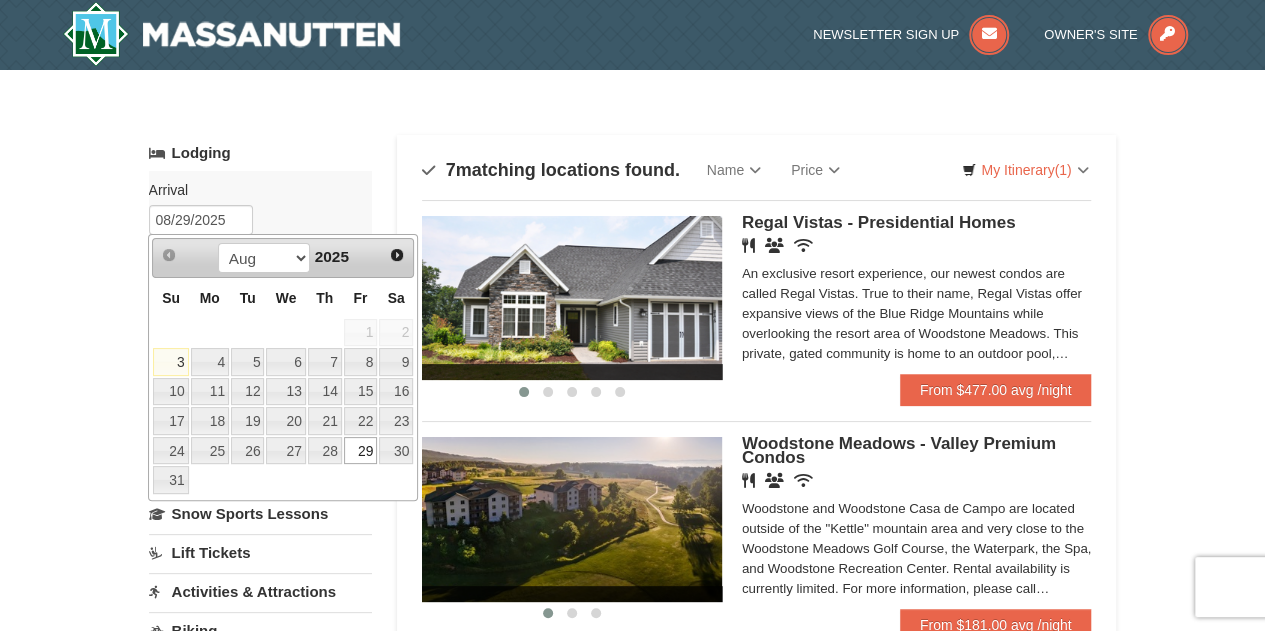 click on "29" at bounding box center (361, 451) 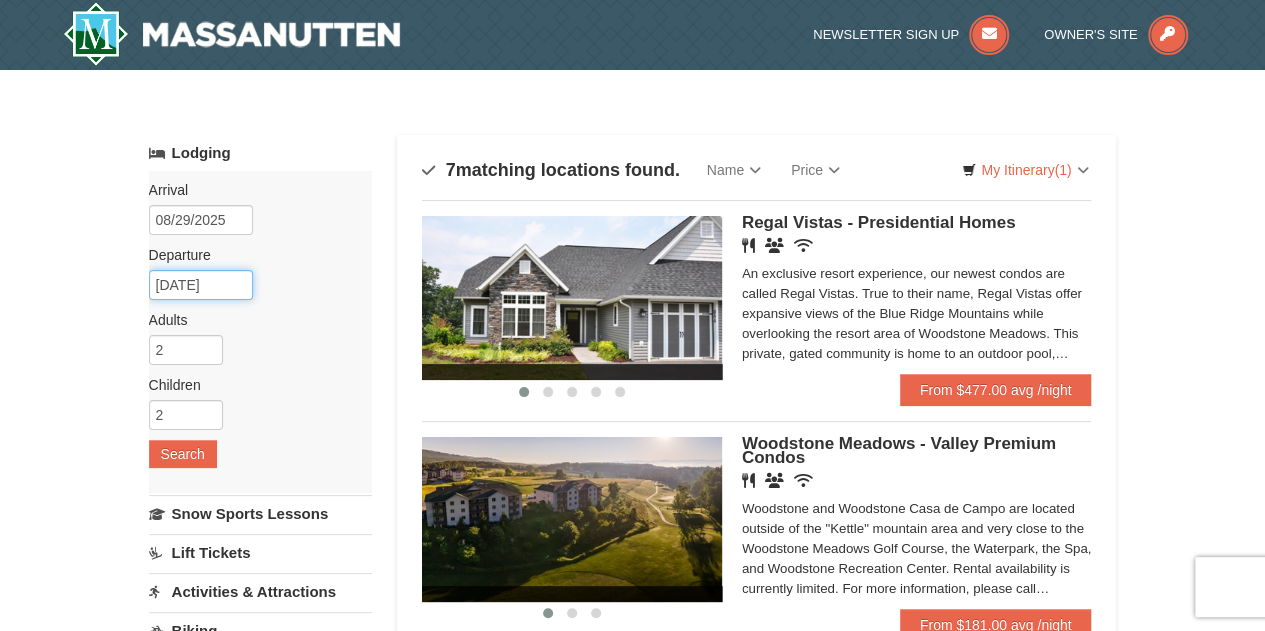 click on "[DATE]" at bounding box center (201, 285) 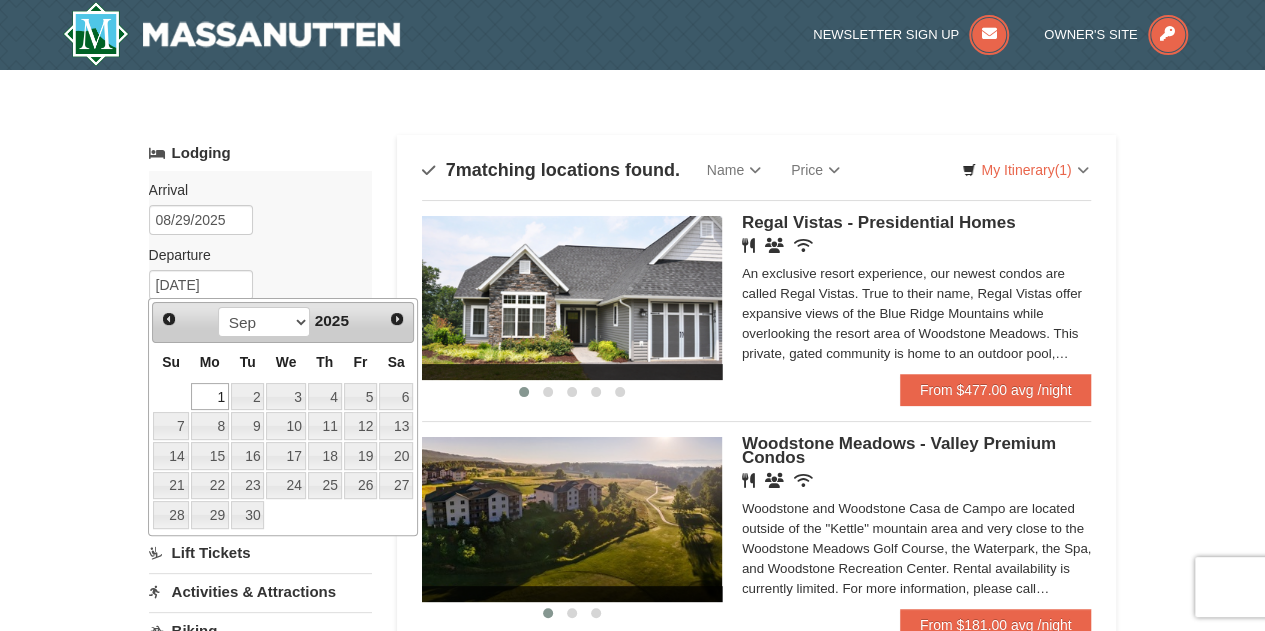 click on "Arrival Please format dates MM/DD/YYYY Please format dates MM/DD/YYYY
08/29/2025
Departure Please format dates MM/DD/YYYY Please format dates MM/DD/YYYY
09/01/2025
Adults Please format dates MM/DD/YYYY
2
Children Please format dates MM/DD/YYYY
2
Search" at bounding box center [260, 332] 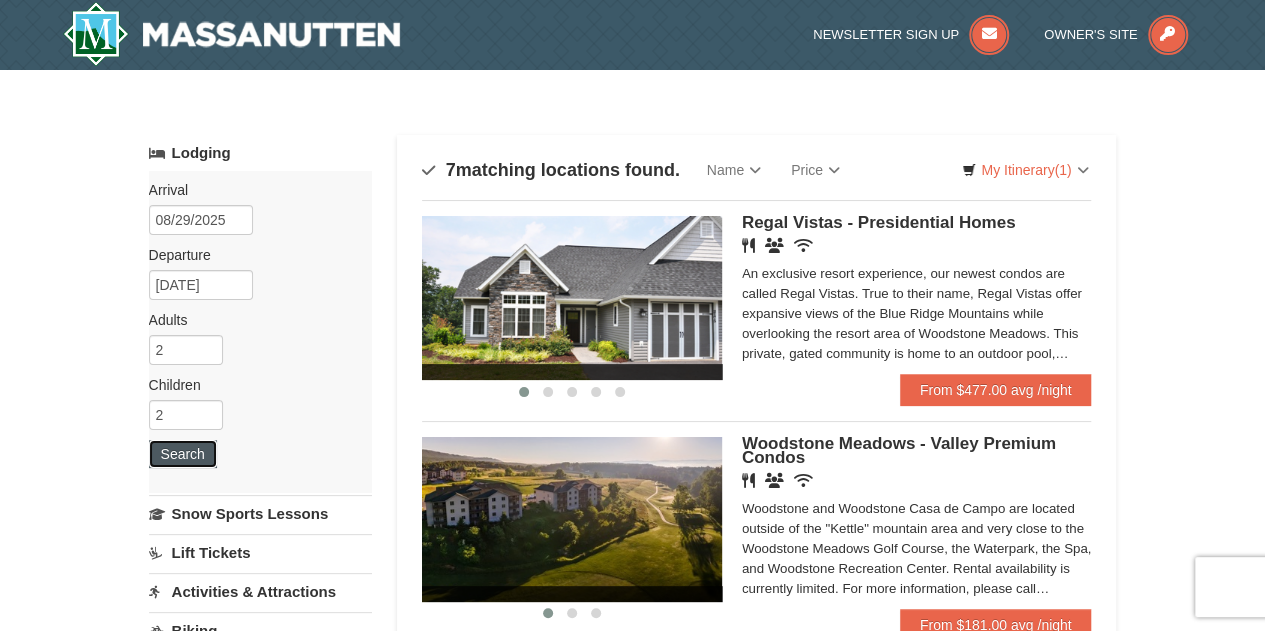 click on "Search" at bounding box center (183, 454) 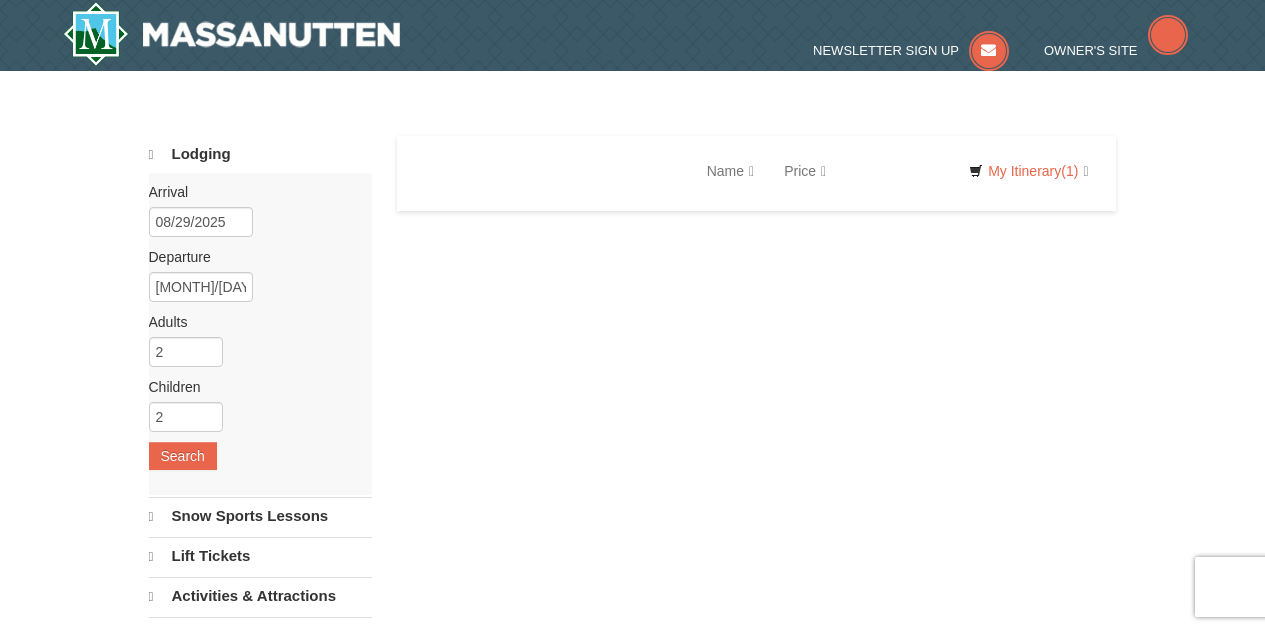 select on "8" 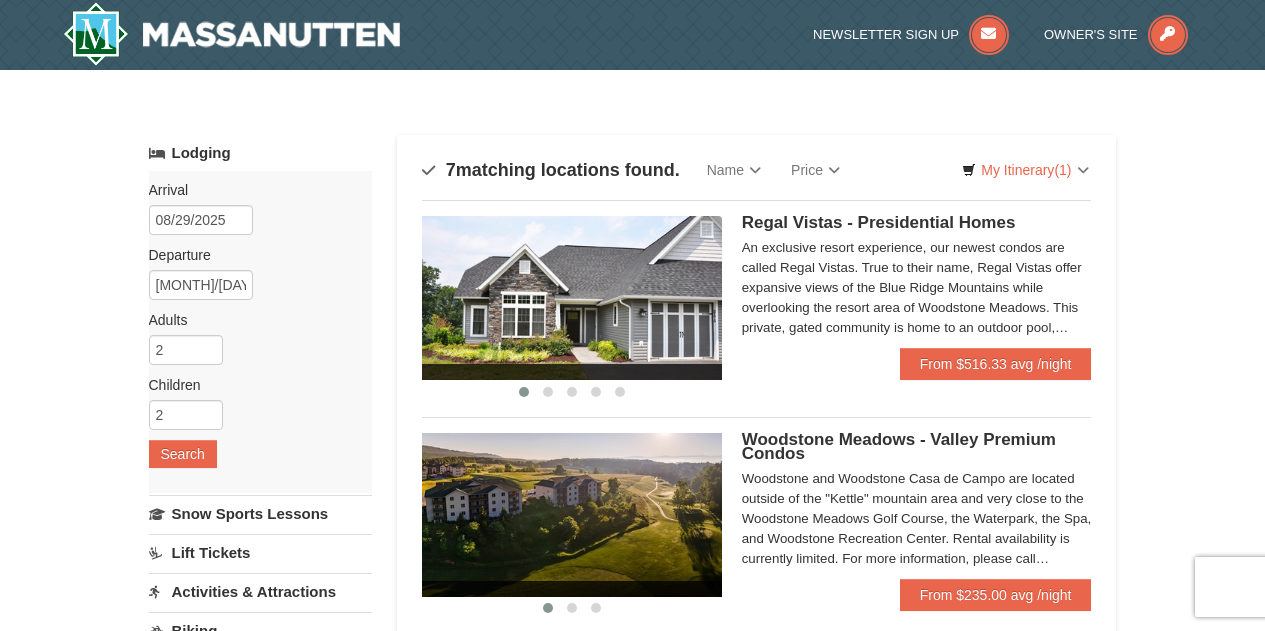 scroll, scrollTop: 0, scrollLeft: 0, axis: both 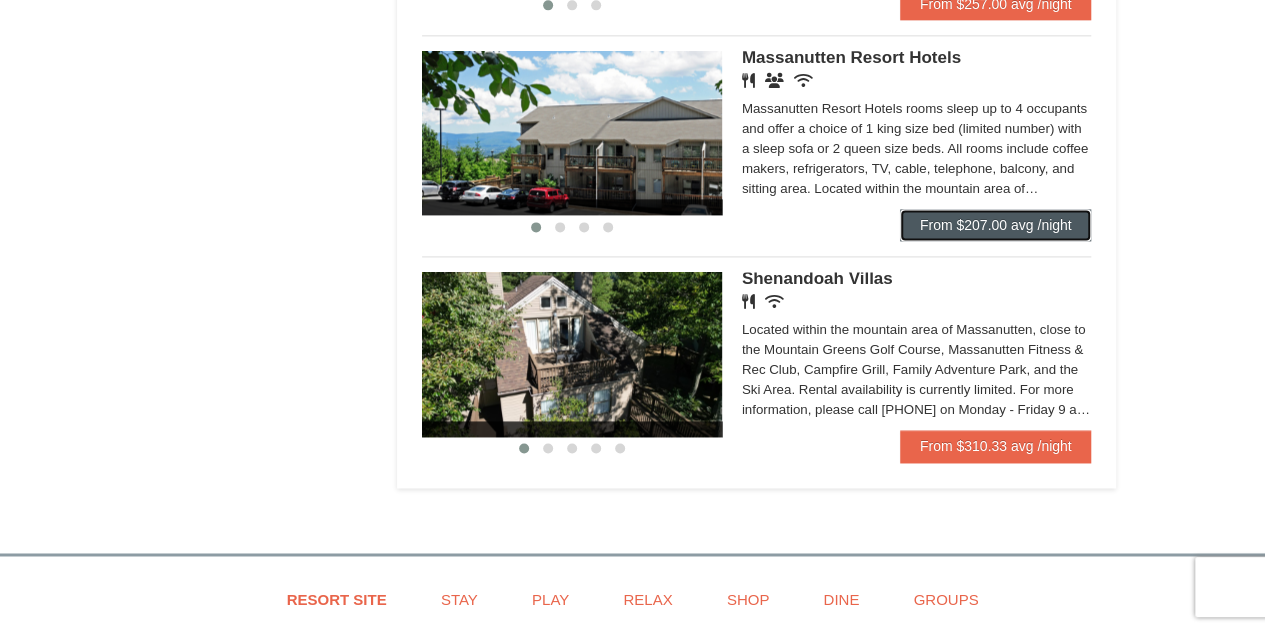 click on "From $207.00 avg /night" at bounding box center [996, 225] 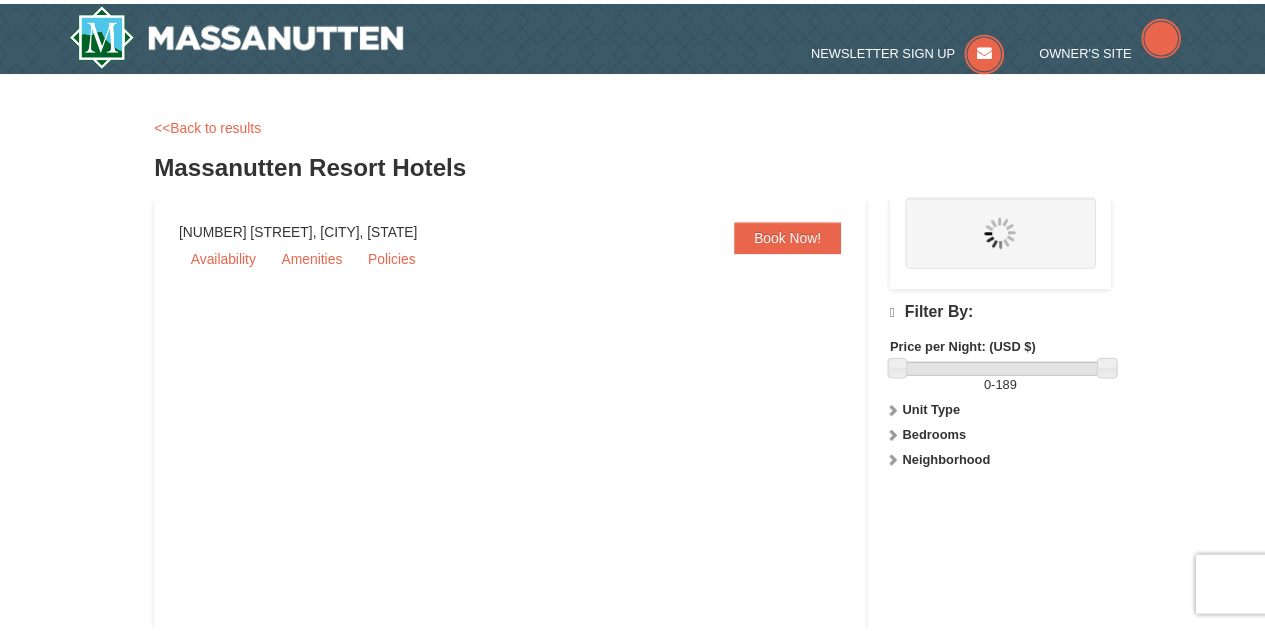 scroll, scrollTop: 0, scrollLeft: 0, axis: both 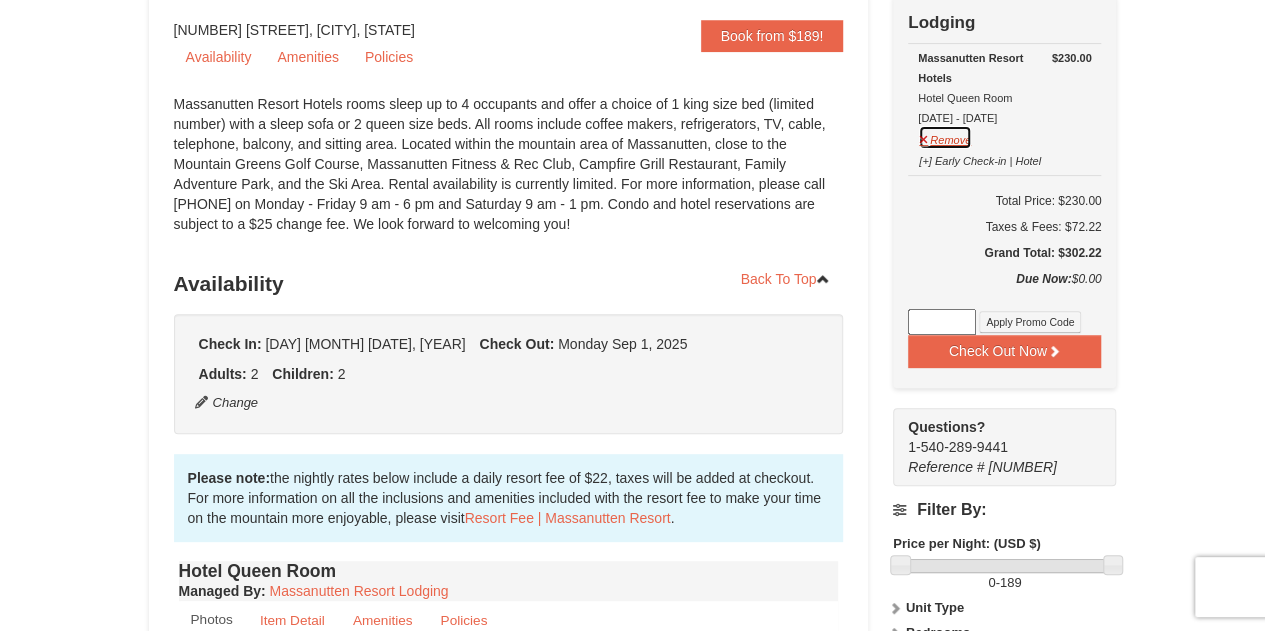 click on "Remove" at bounding box center [945, 137] 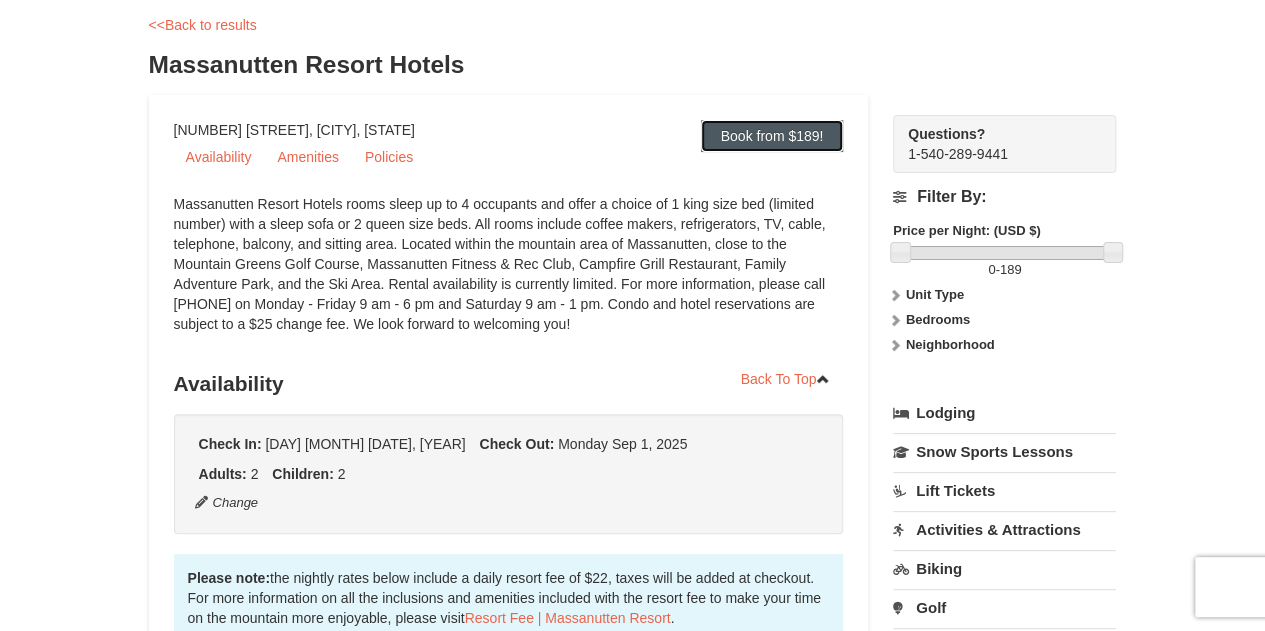 click on "Book from $189!" at bounding box center [772, 136] 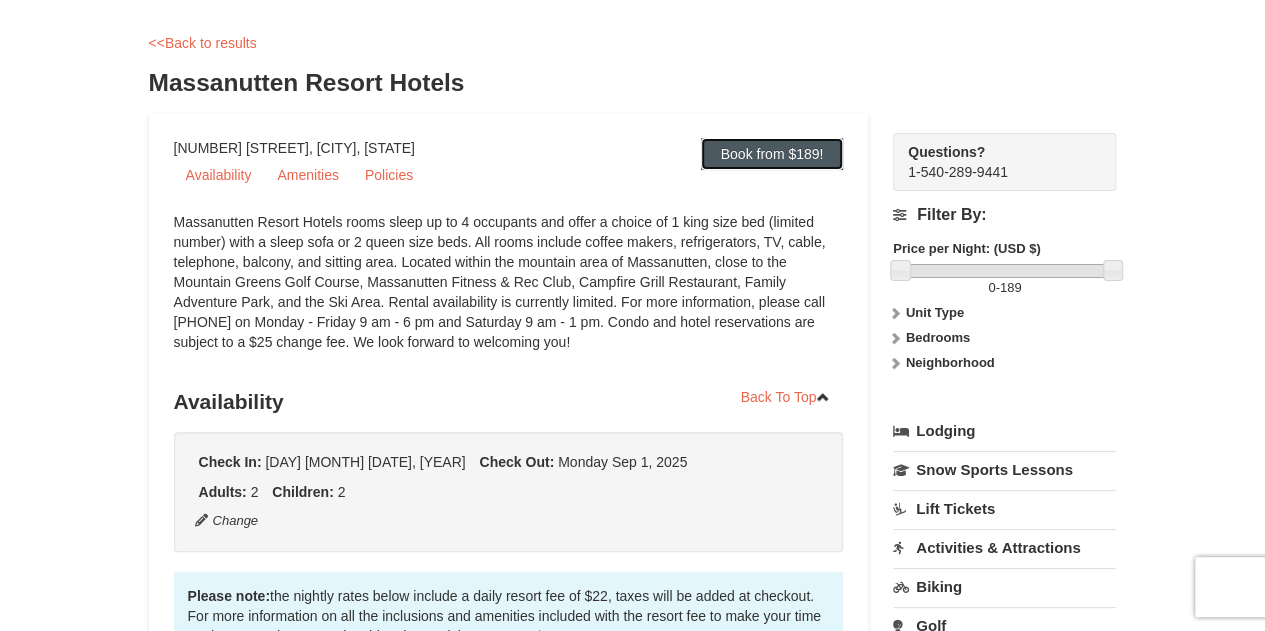 scroll, scrollTop: 0, scrollLeft: 0, axis: both 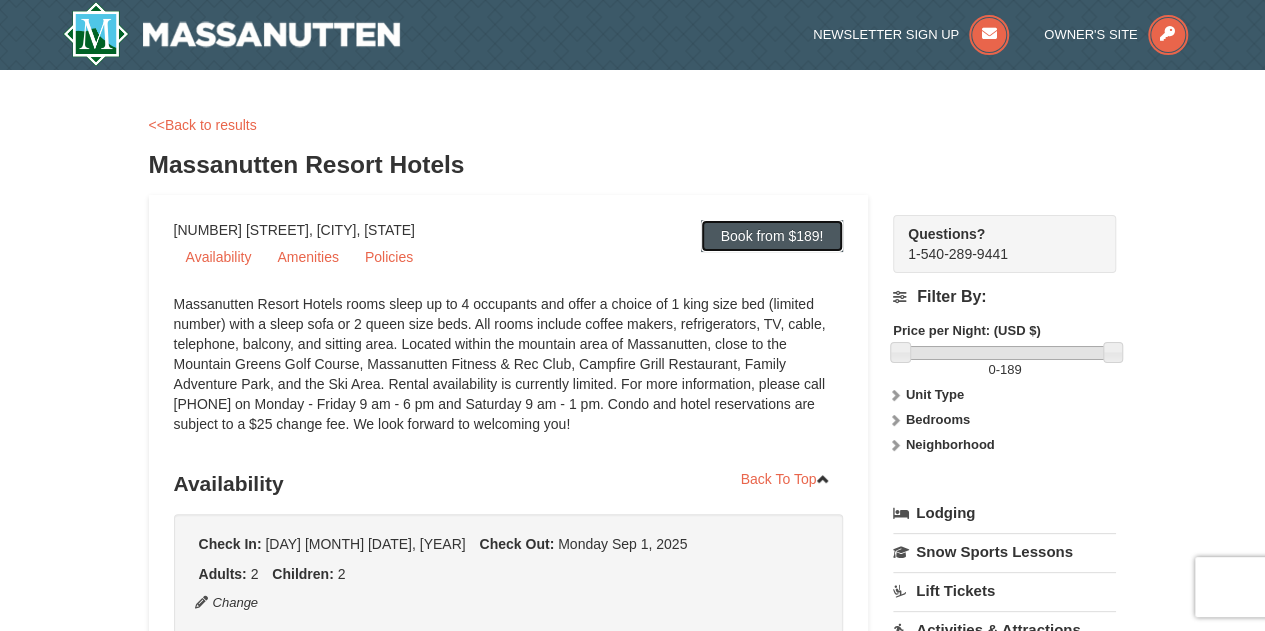 click on "Book from $189!" at bounding box center (772, 236) 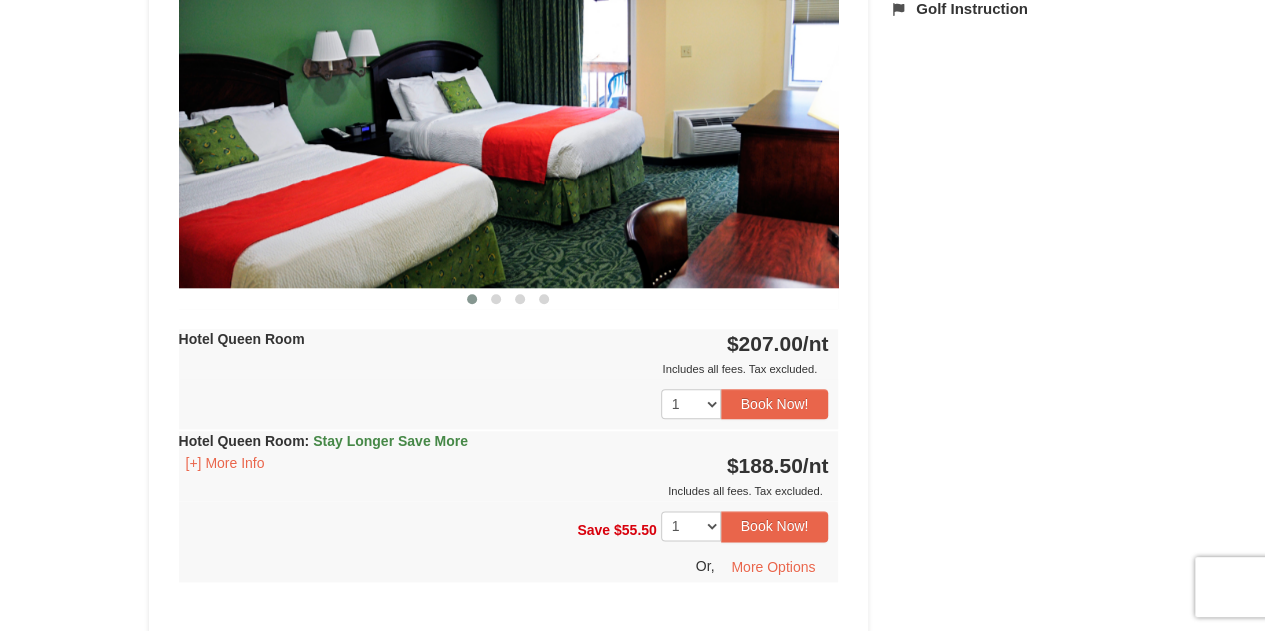 scroll, scrollTop: 964, scrollLeft: 0, axis: vertical 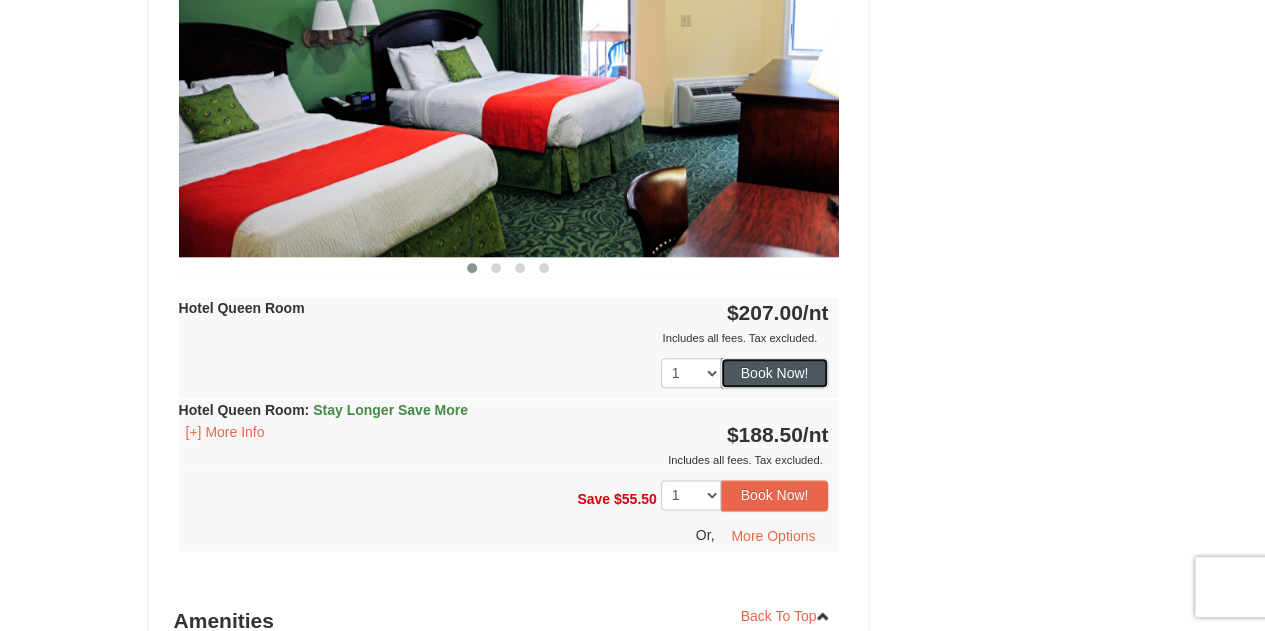 click on "Book Now!" at bounding box center [775, 373] 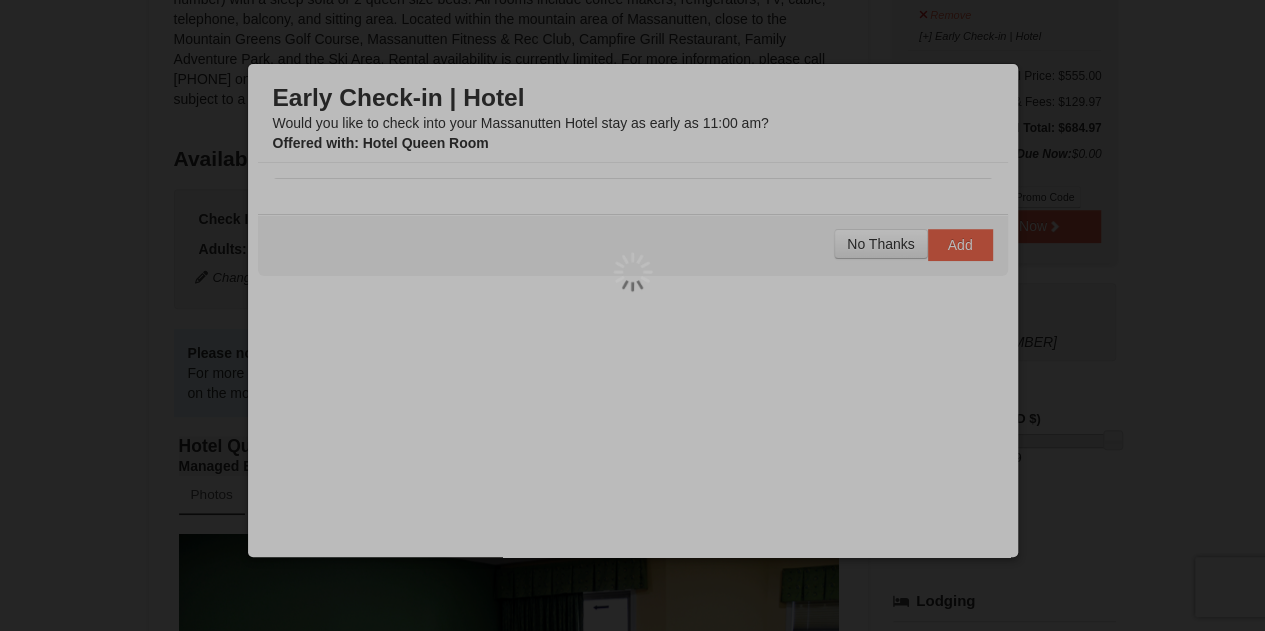 scroll, scrollTop: 195, scrollLeft: 0, axis: vertical 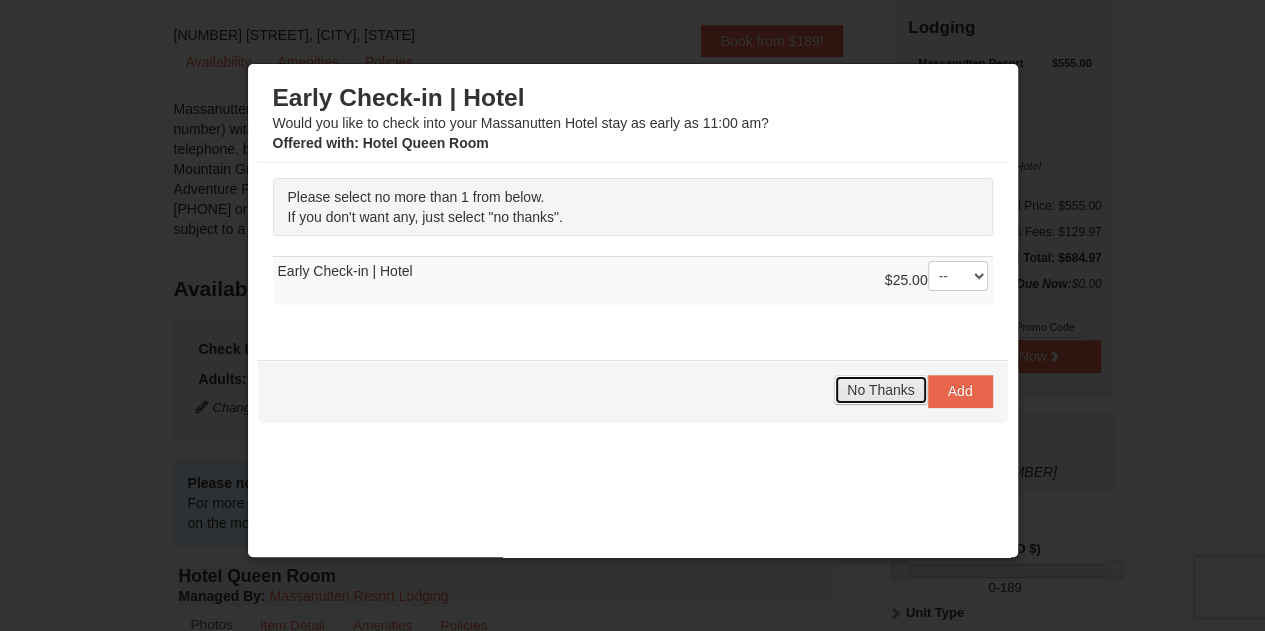 click on "No Thanks" at bounding box center (880, 390) 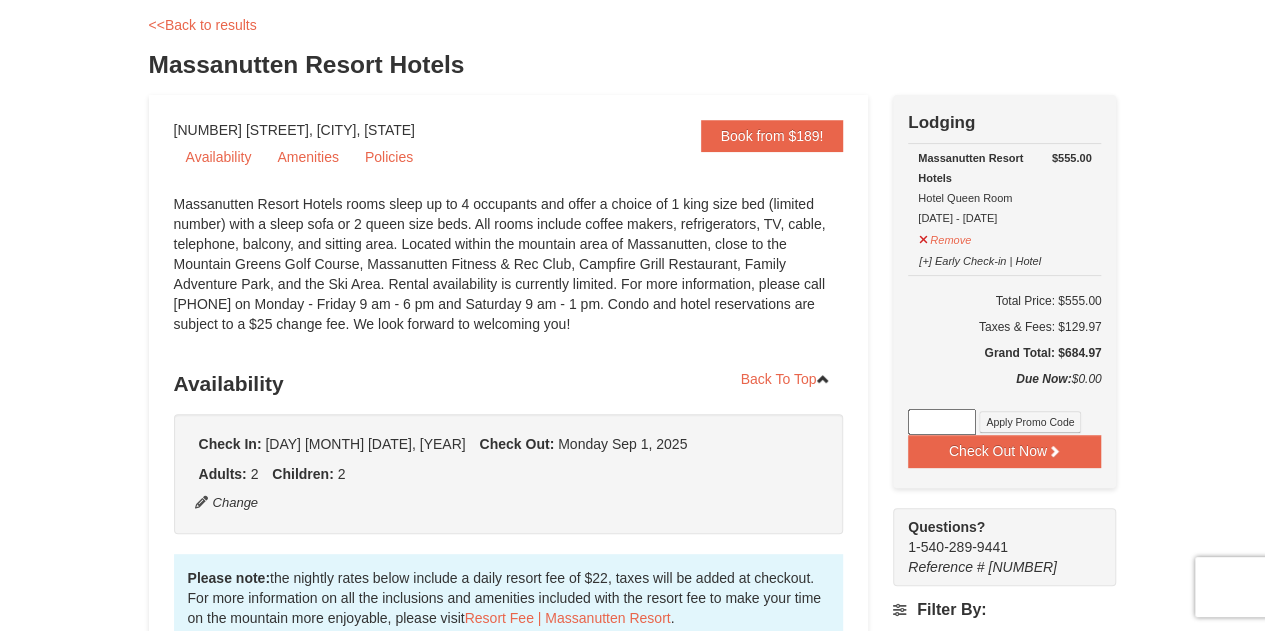 scroll, scrollTop: 0, scrollLeft: 0, axis: both 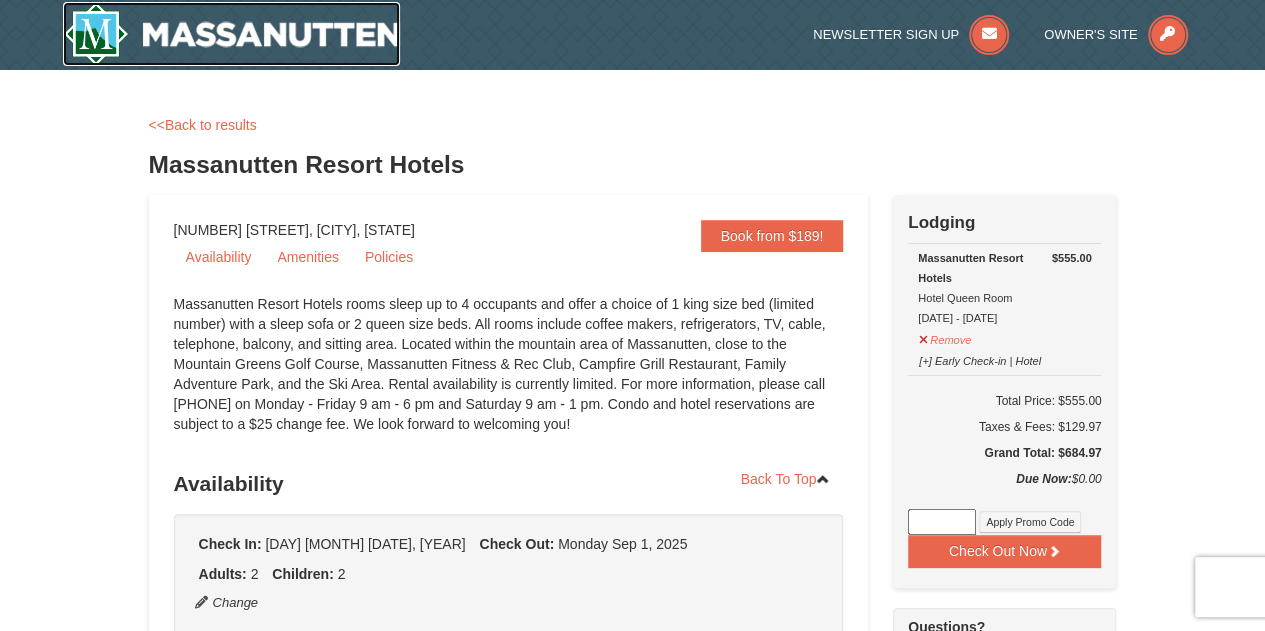 click at bounding box center [232, 34] 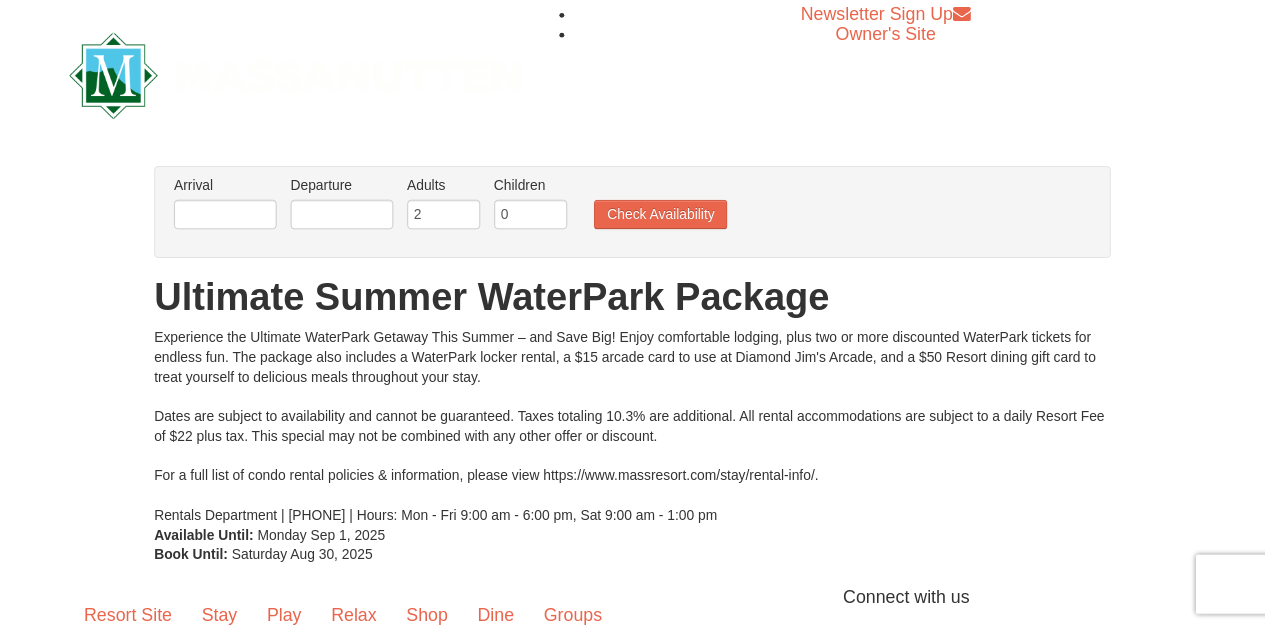 scroll, scrollTop: 0, scrollLeft: 0, axis: both 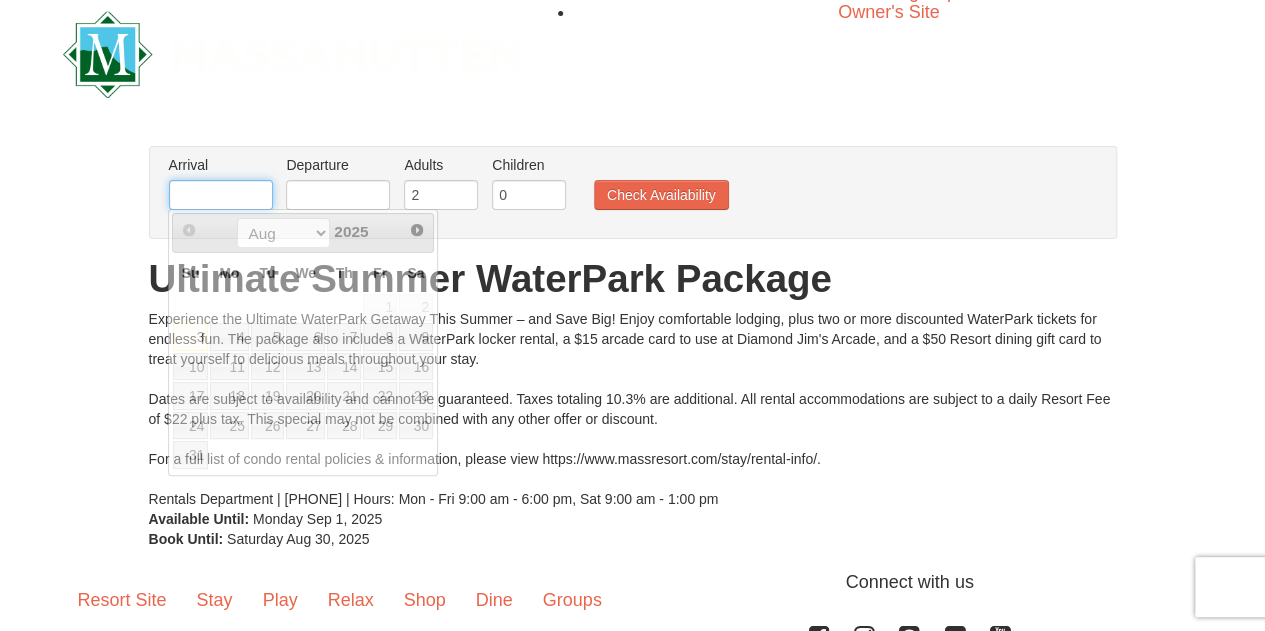 click at bounding box center [221, 195] 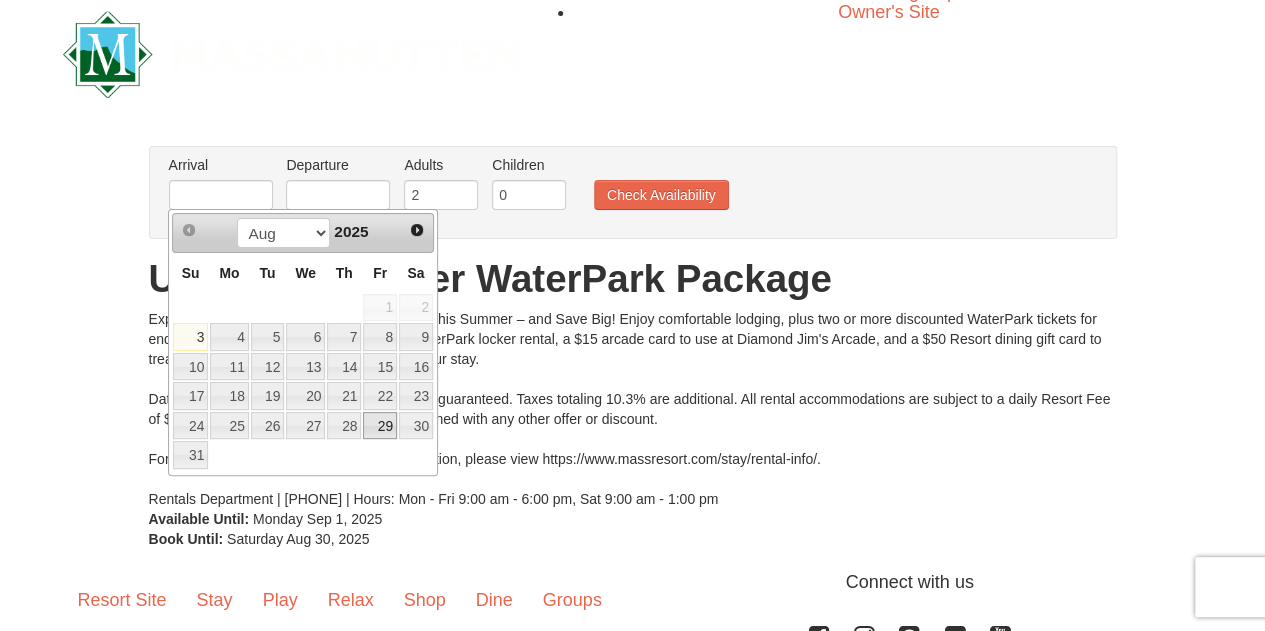 click on "29" at bounding box center (380, 426) 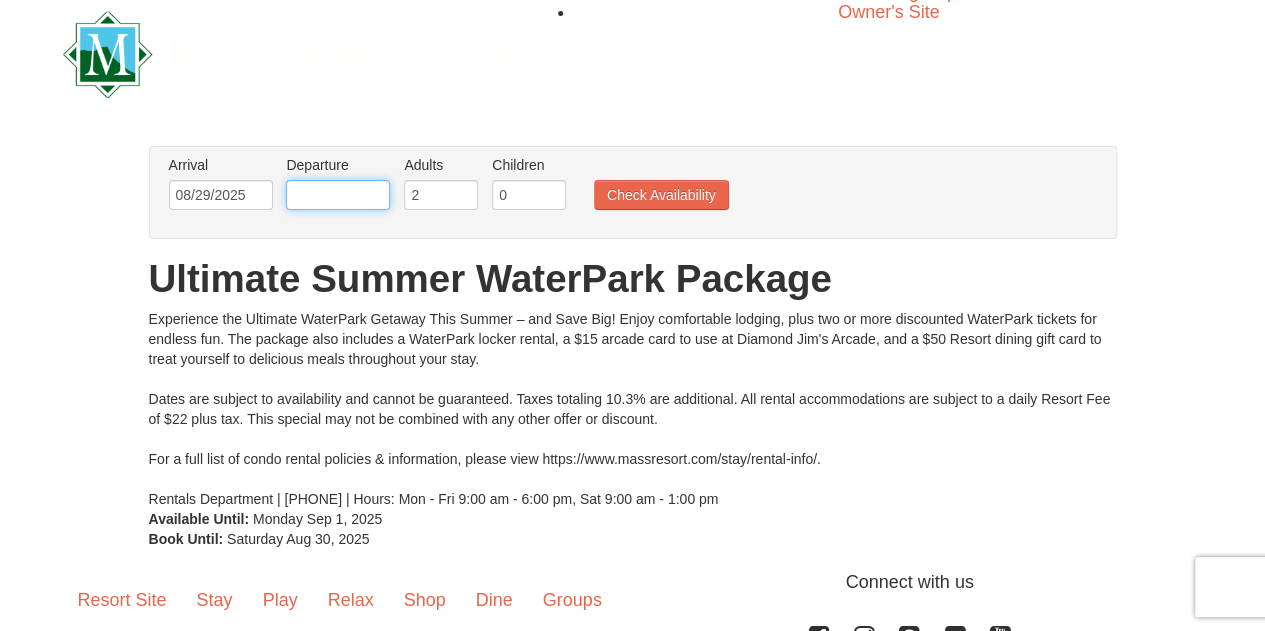 click at bounding box center (338, 195) 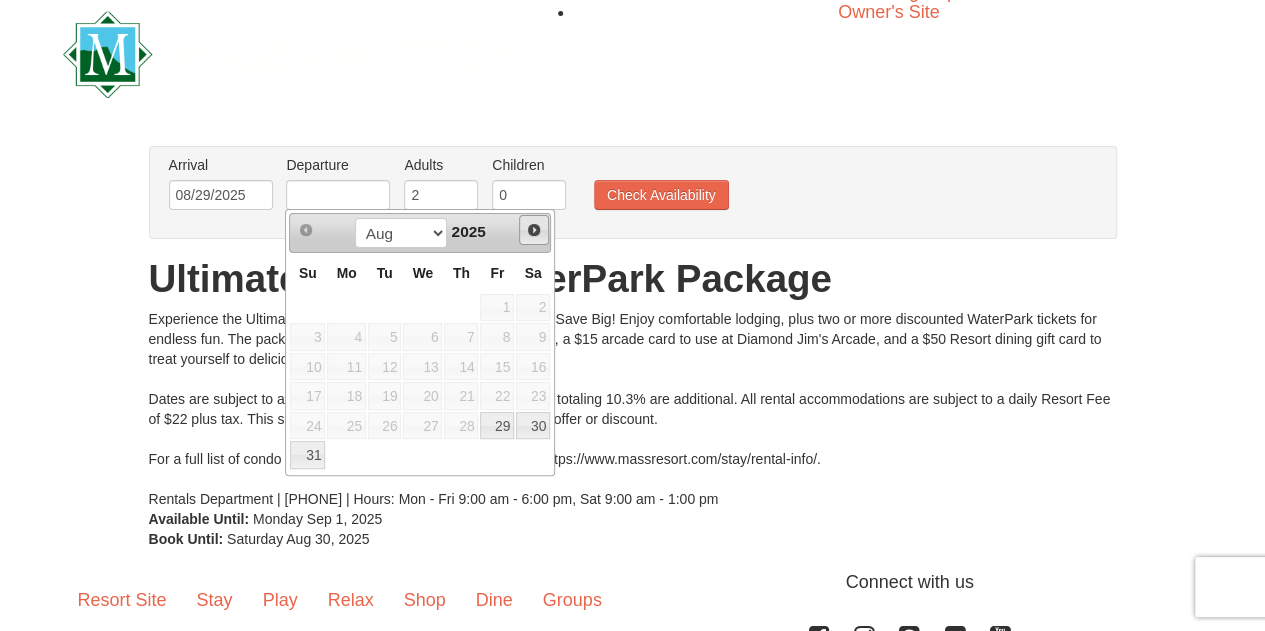 click on "Next" at bounding box center (534, 230) 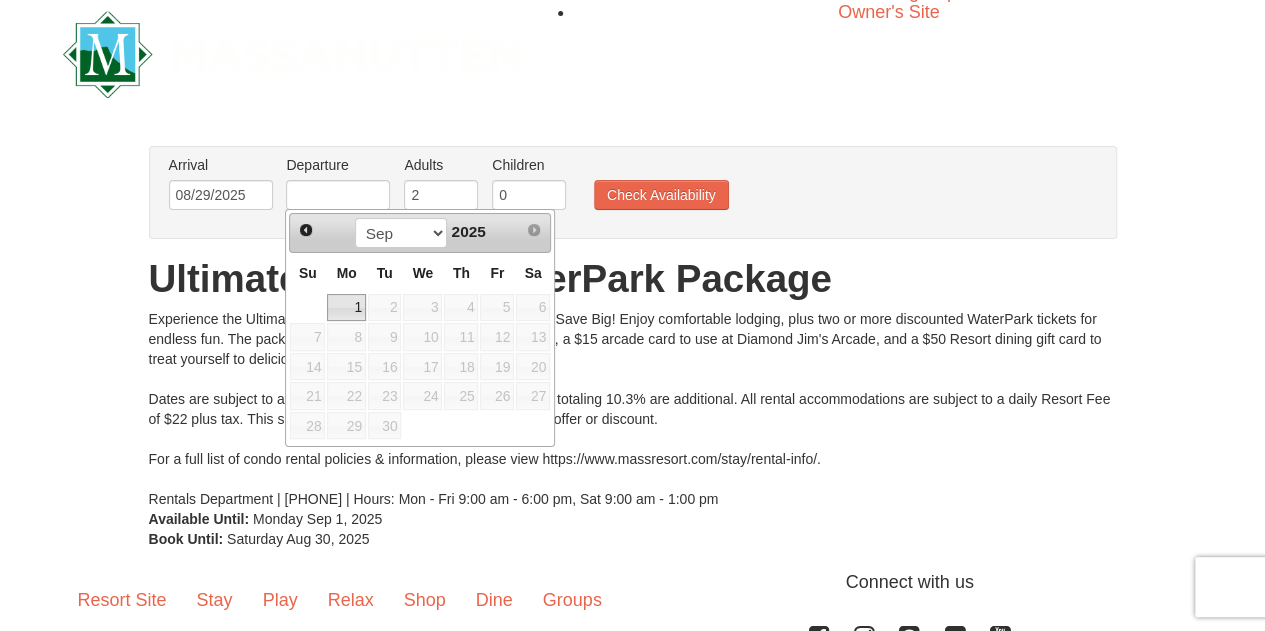 click on "1" at bounding box center (346, 308) 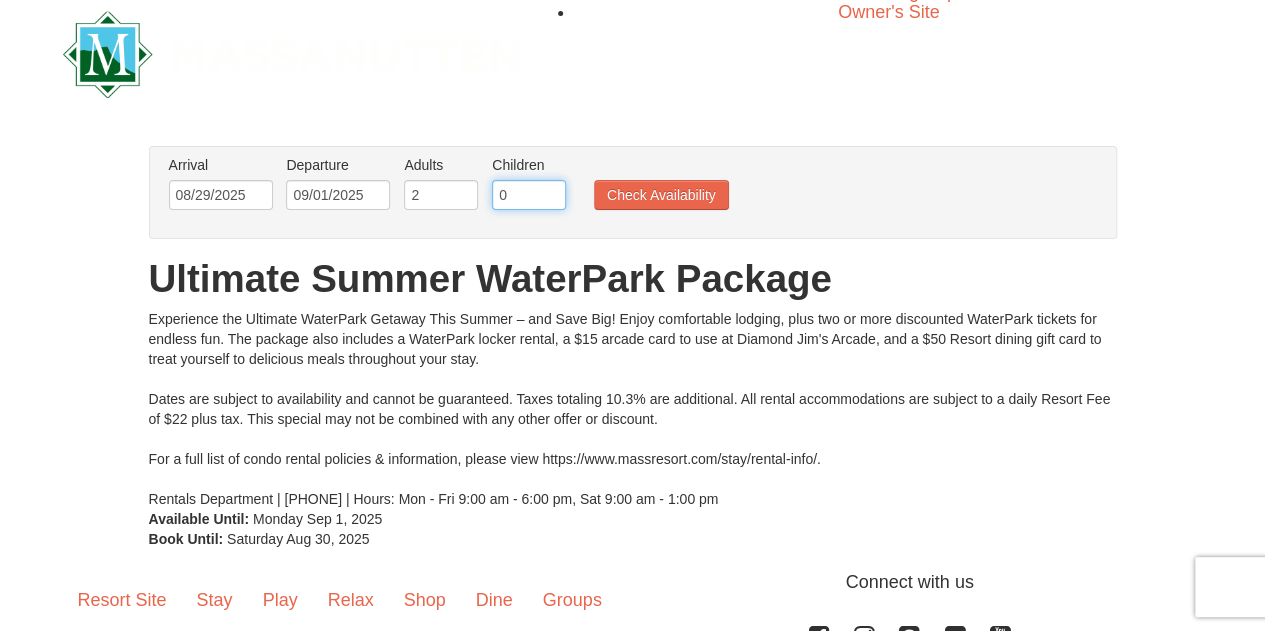 click on "0" at bounding box center (529, 195) 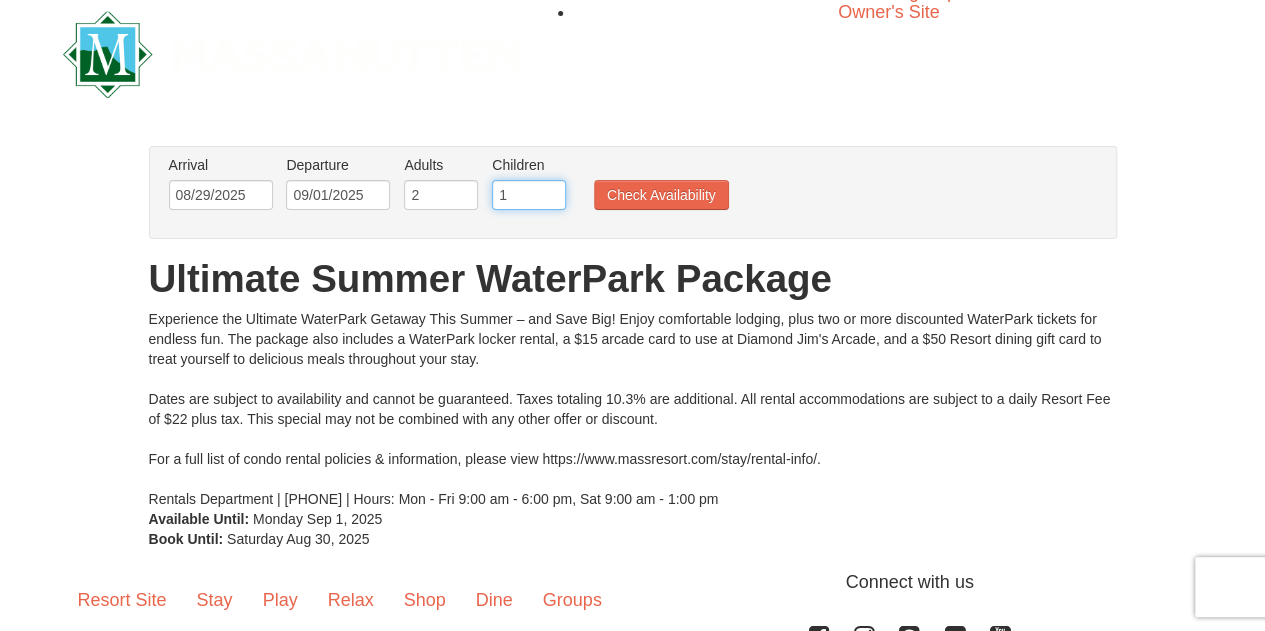 click on "1" at bounding box center [529, 195] 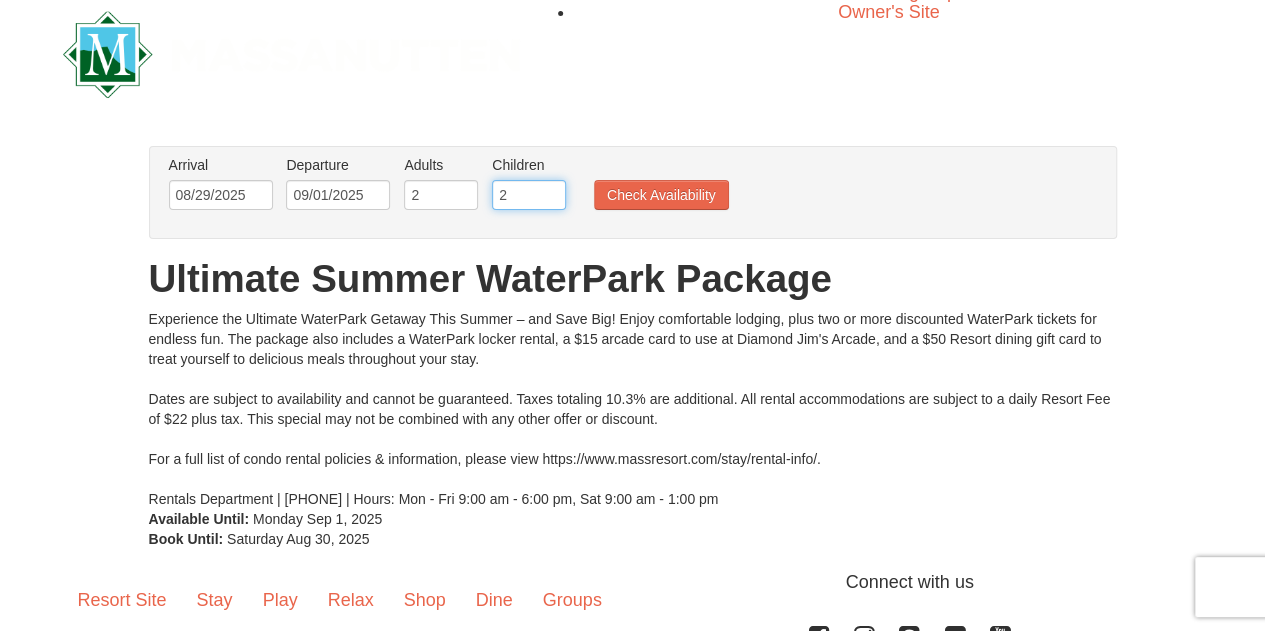 type on "2" 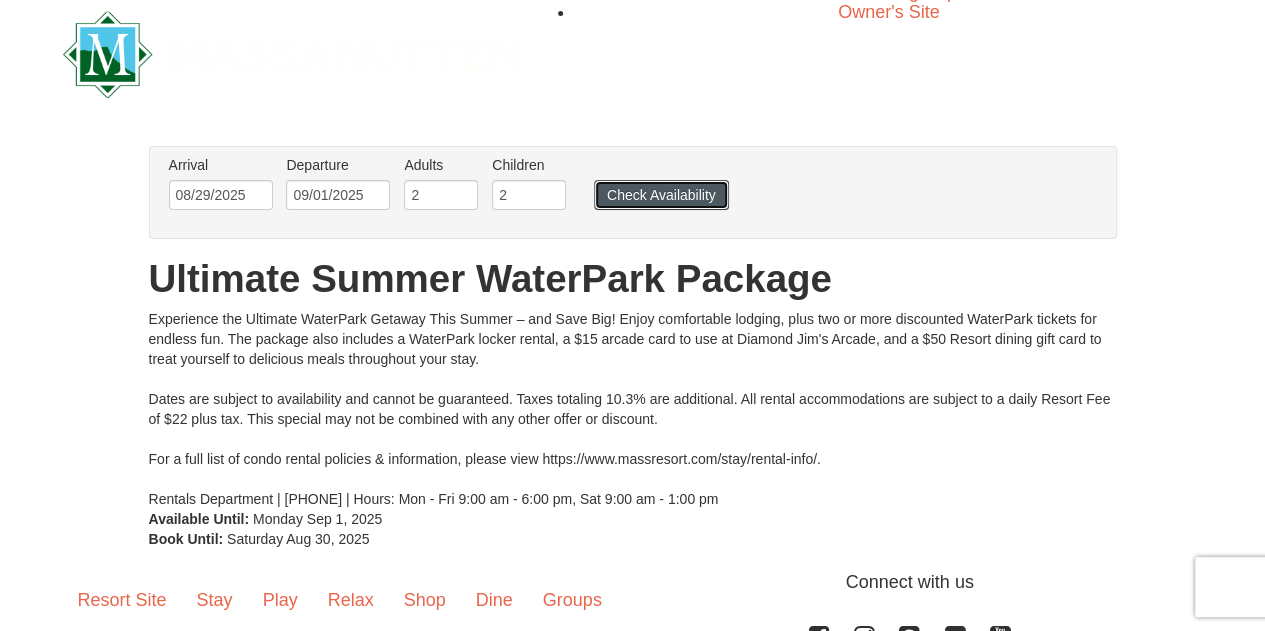 click on "Check Availability" at bounding box center [661, 195] 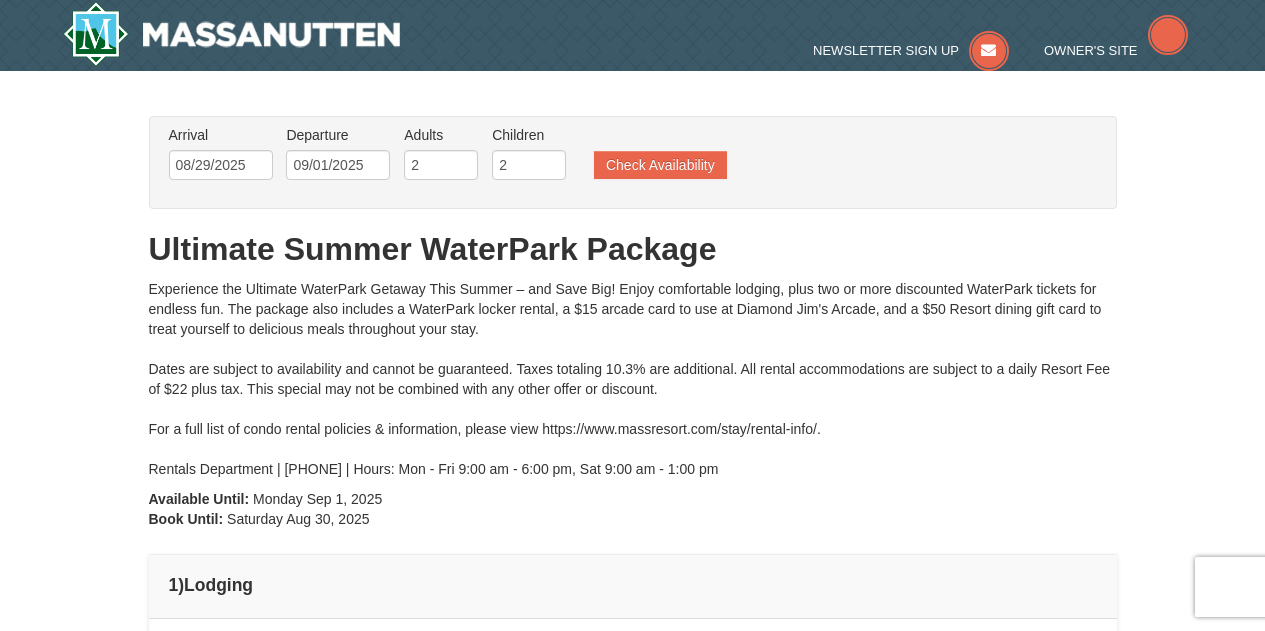 scroll, scrollTop: 0, scrollLeft: 0, axis: both 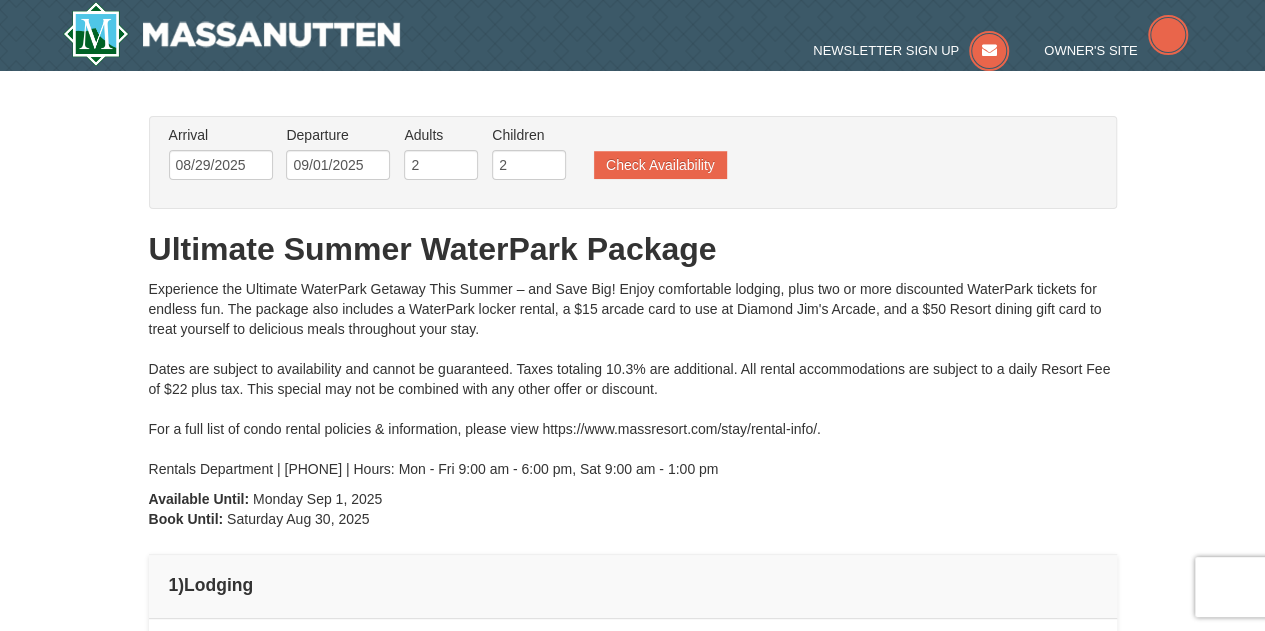 type on "08/29/2025" 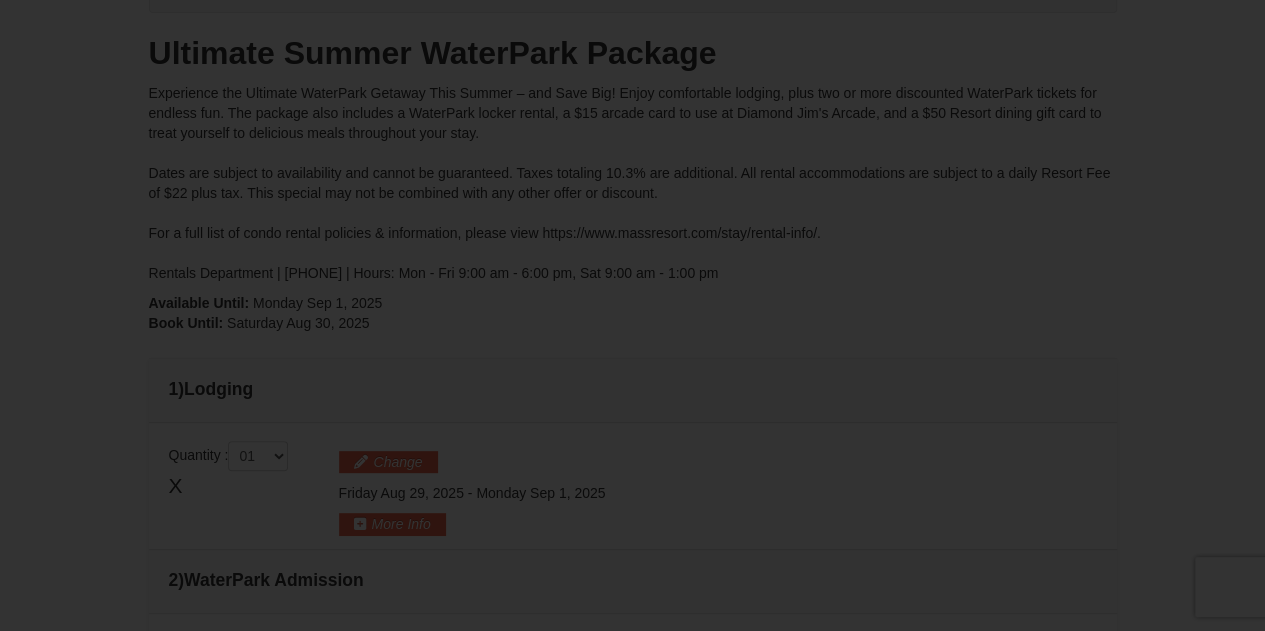 scroll, scrollTop: 464, scrollLeft: 0, axis: vertical 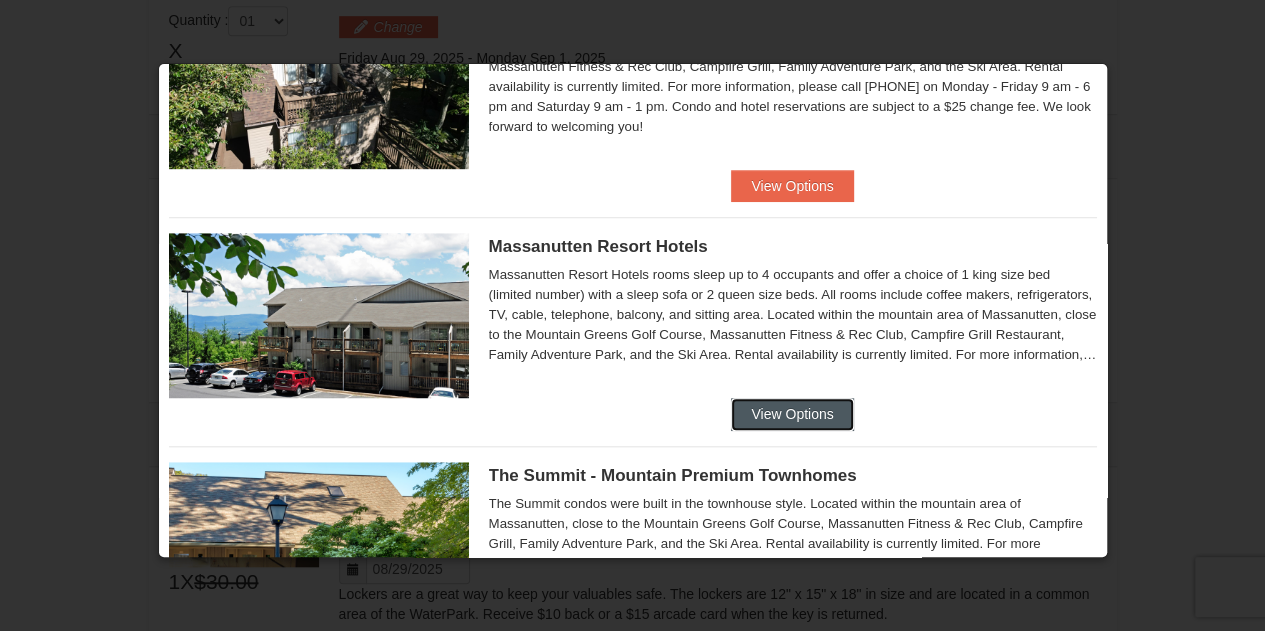 click on "View Options" at bounding box center [792, 414] 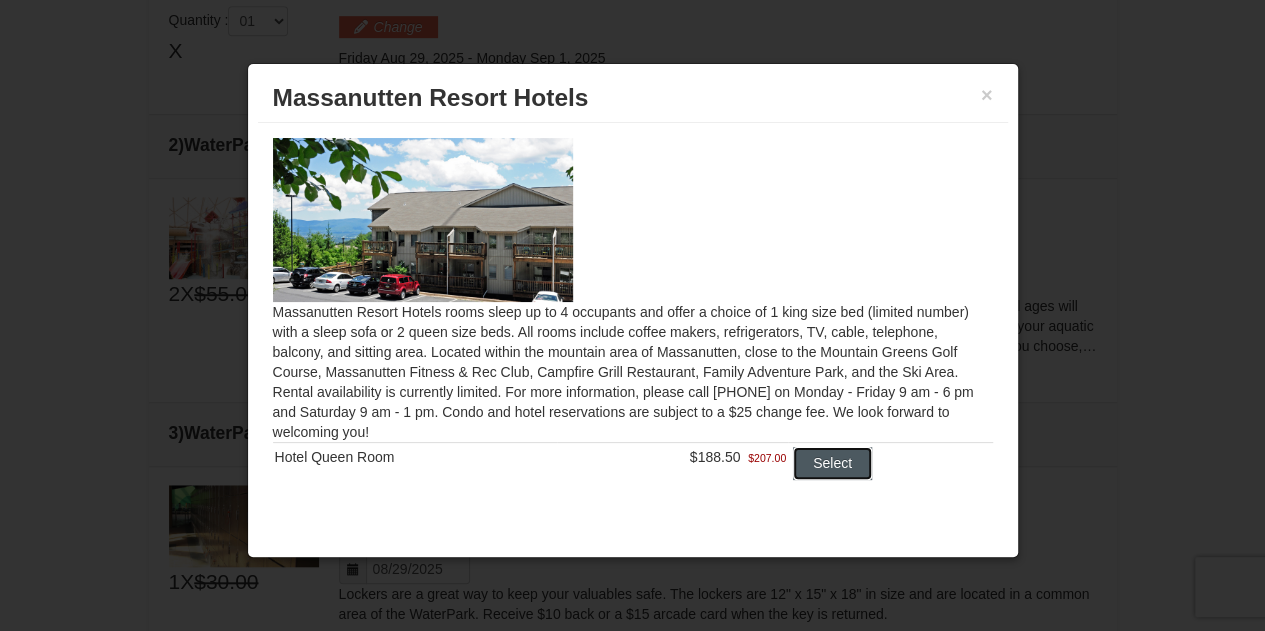 click on "Select" at bounding box center (832, 463) 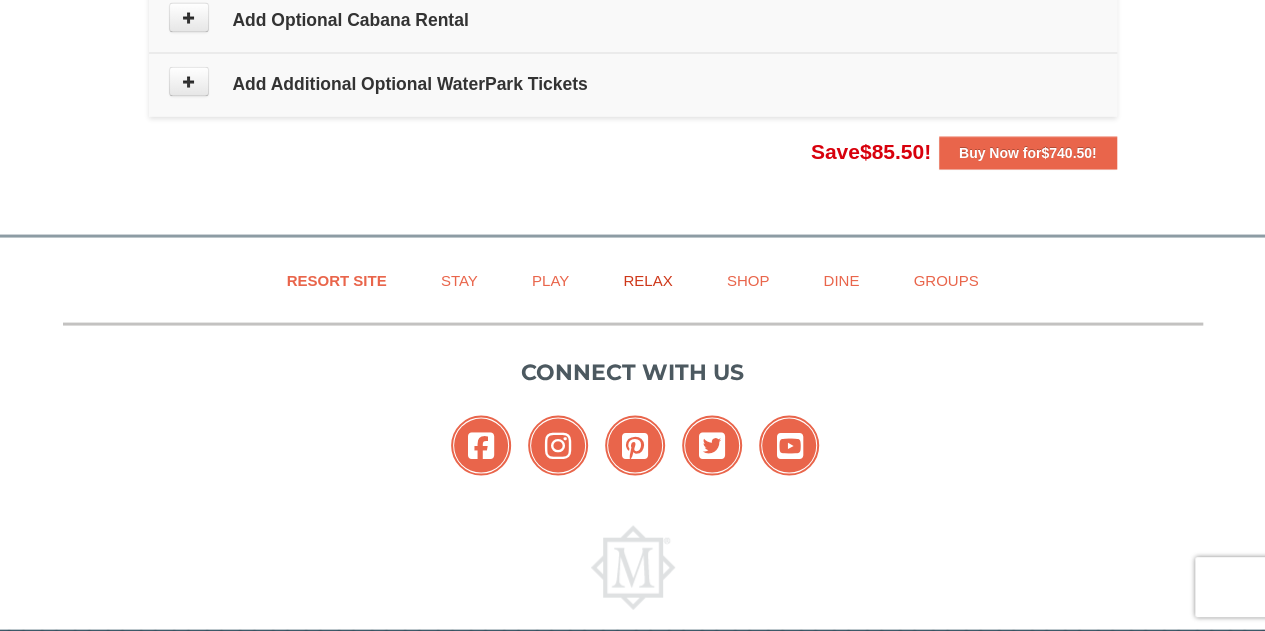 scroll, scrollTop: 1900, scrollLeft: 0, axis: vertical 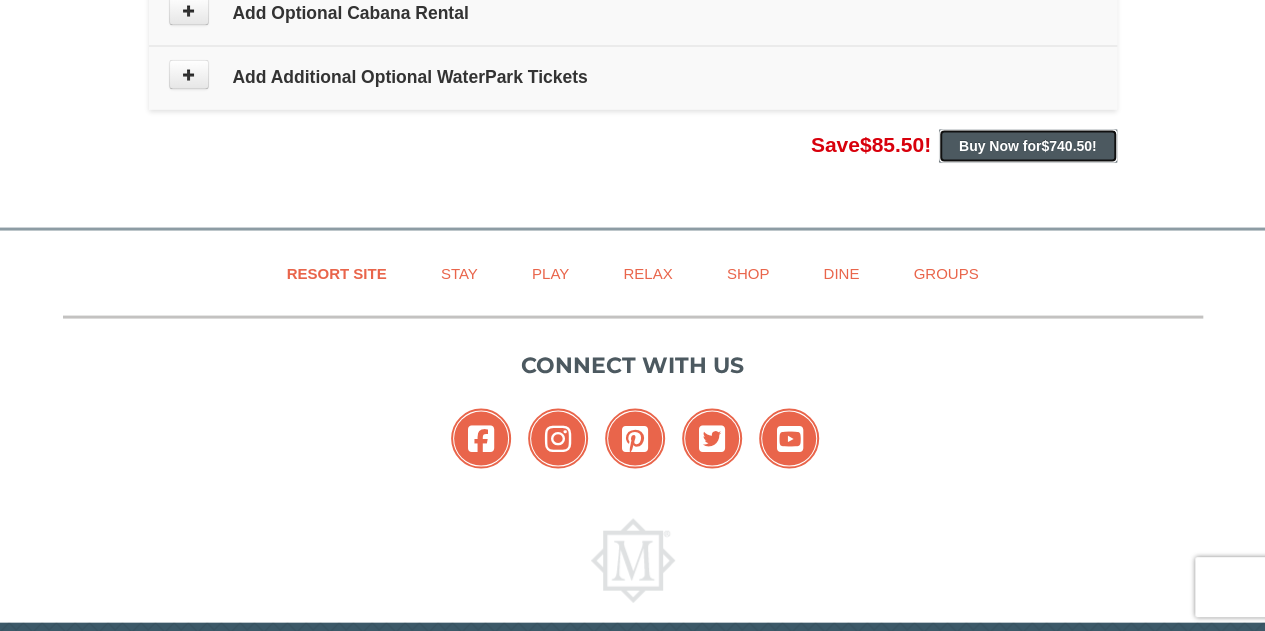 drag, startPoint x: 976, startPoint y: 141, endPoint x: 508, endPoint y: 234, distance: 477.1509 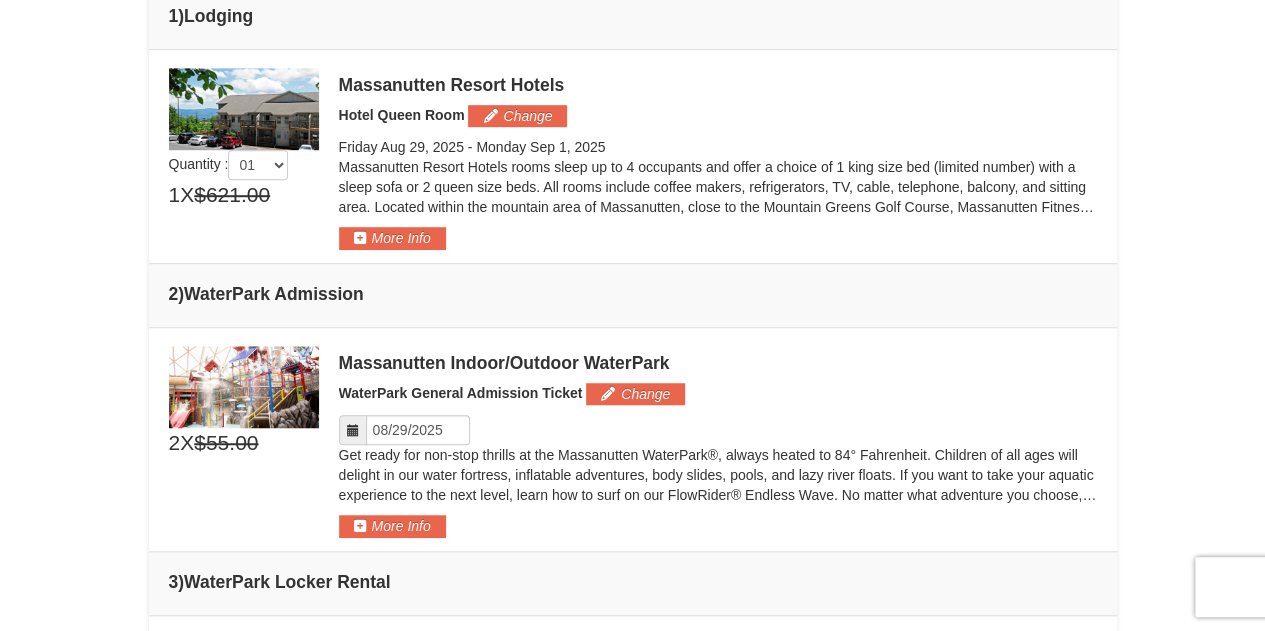 scroll, scrollTop: 600, scrollLeft: 0, axis: vertical 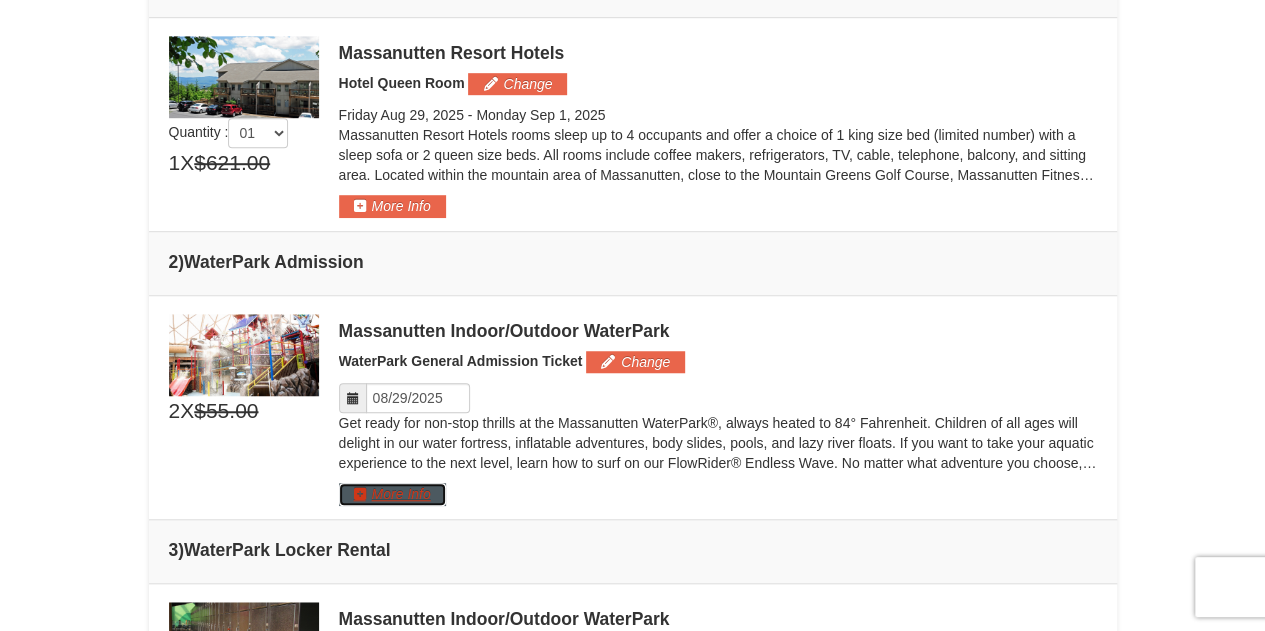 click on "More Info" at bounding box center (392, 494) 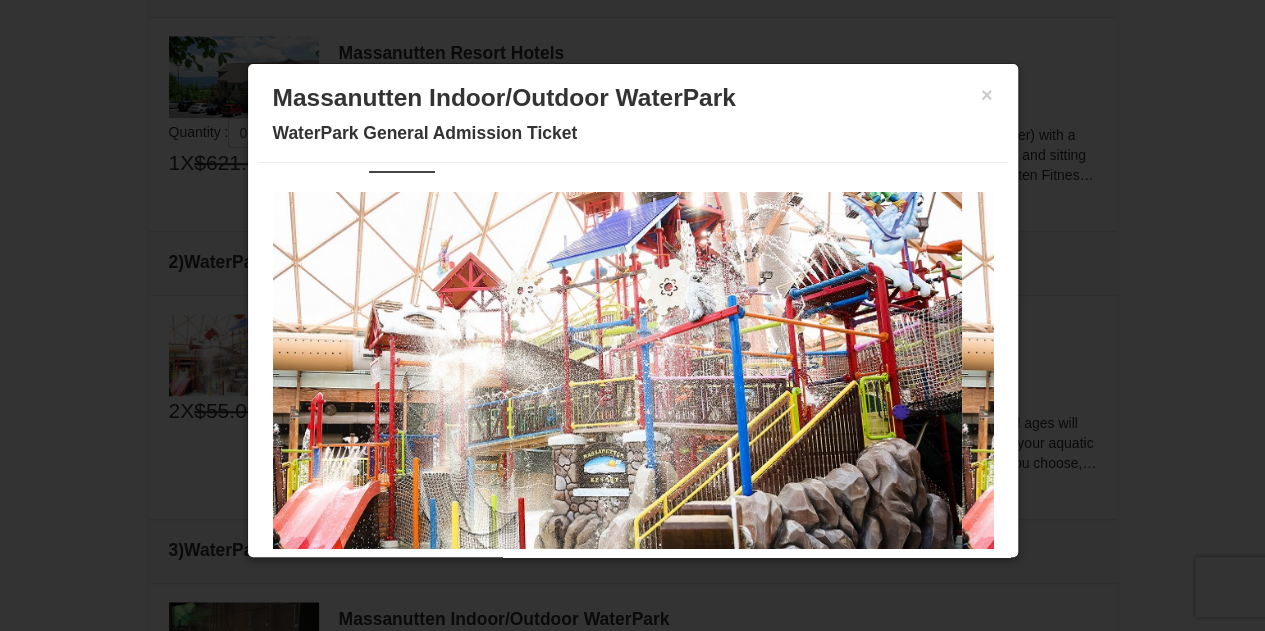 scroll, scrollTop: 79, scrollLeft: 0, axis: vertical 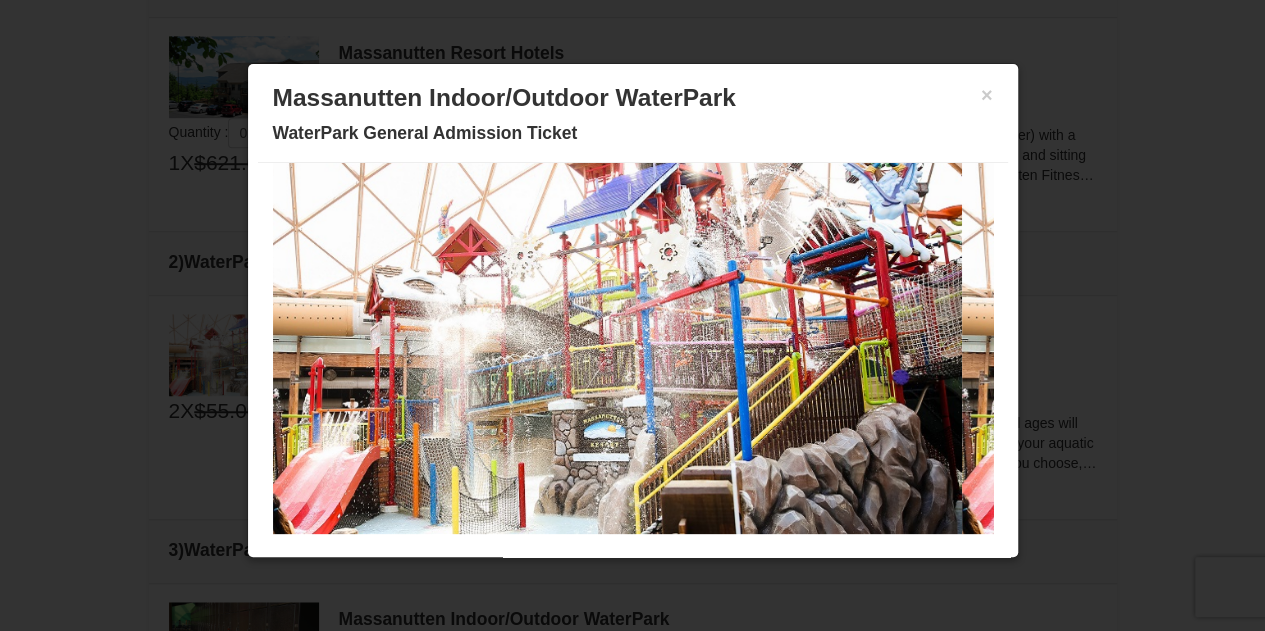 click on "×
Massanutten Indoor/Outdoor WaterPark  WaterPark General Admission Ticket" at bounding box center [633, 118] 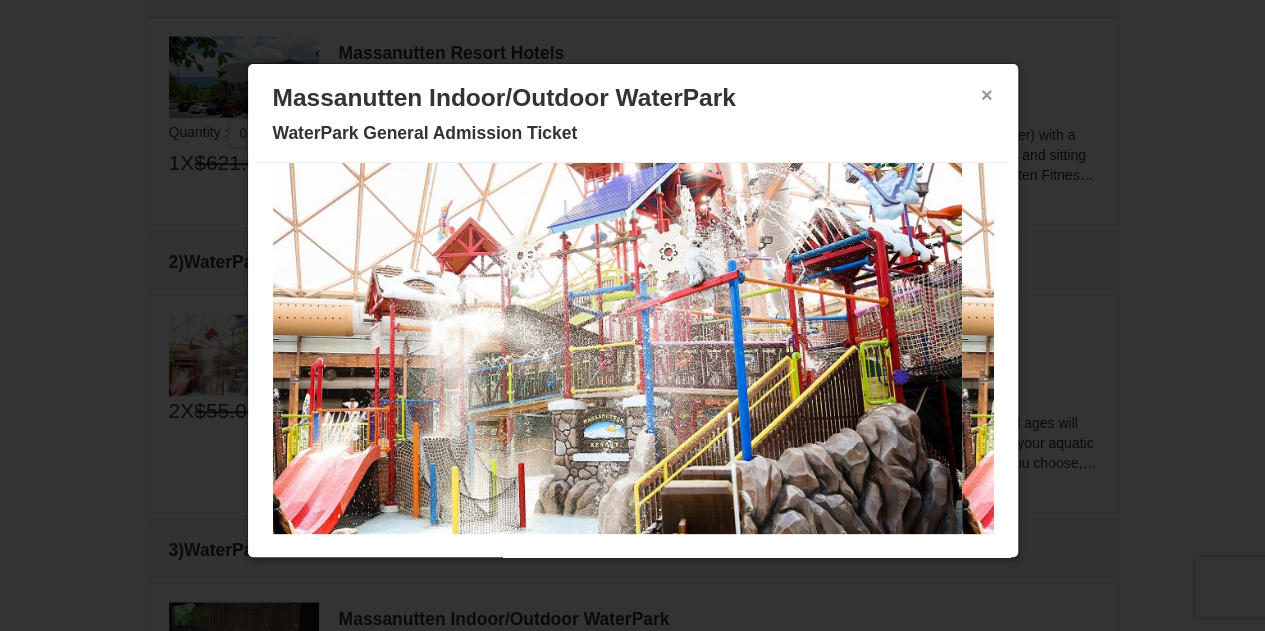 click on "×" at bounding box center (987, 95) 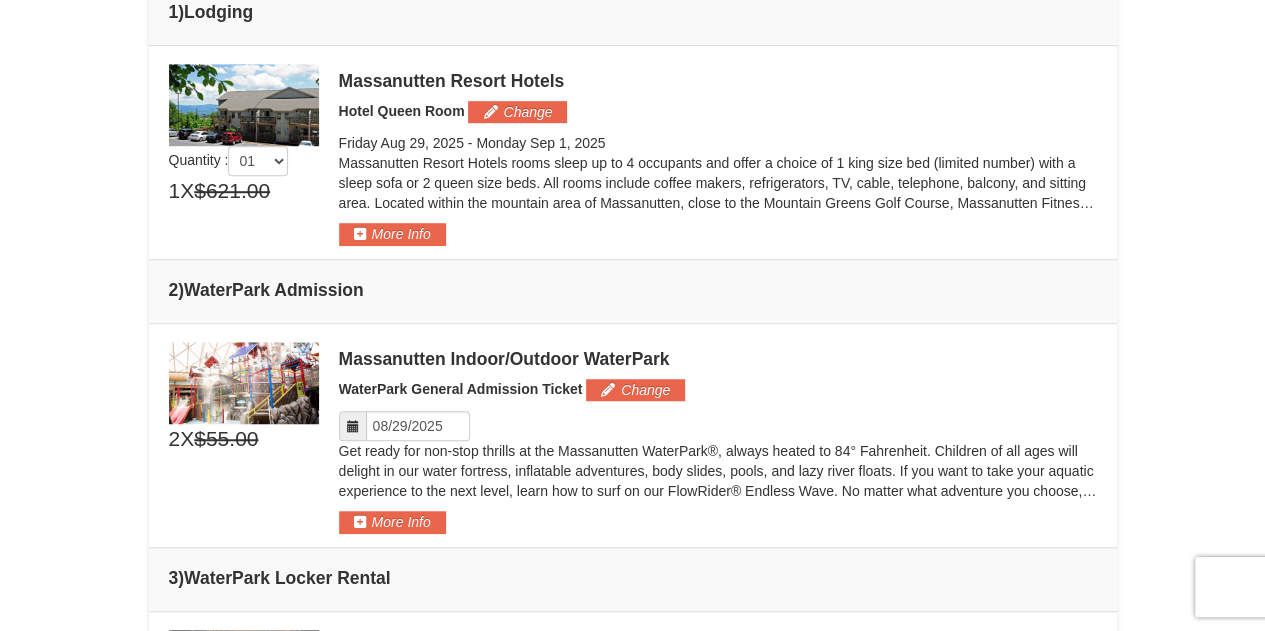 scroll, scrollTop: 700, scrollLeft: 0, axis: vertical 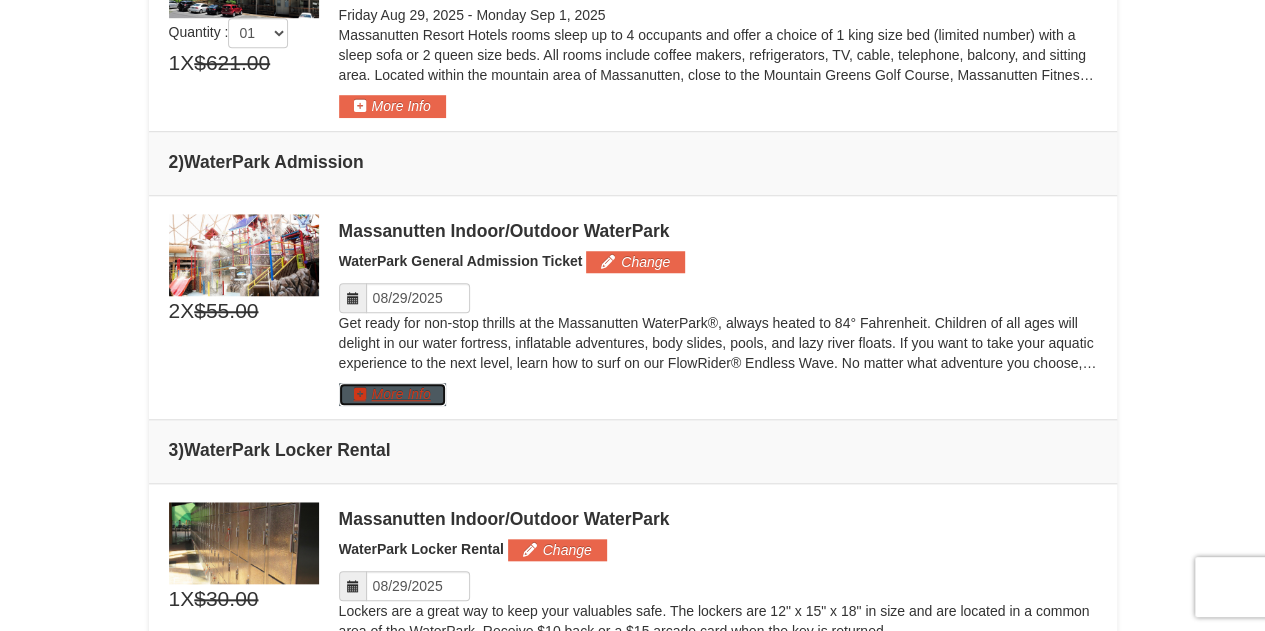 click on "More Info" at bounding box center [392, 394] 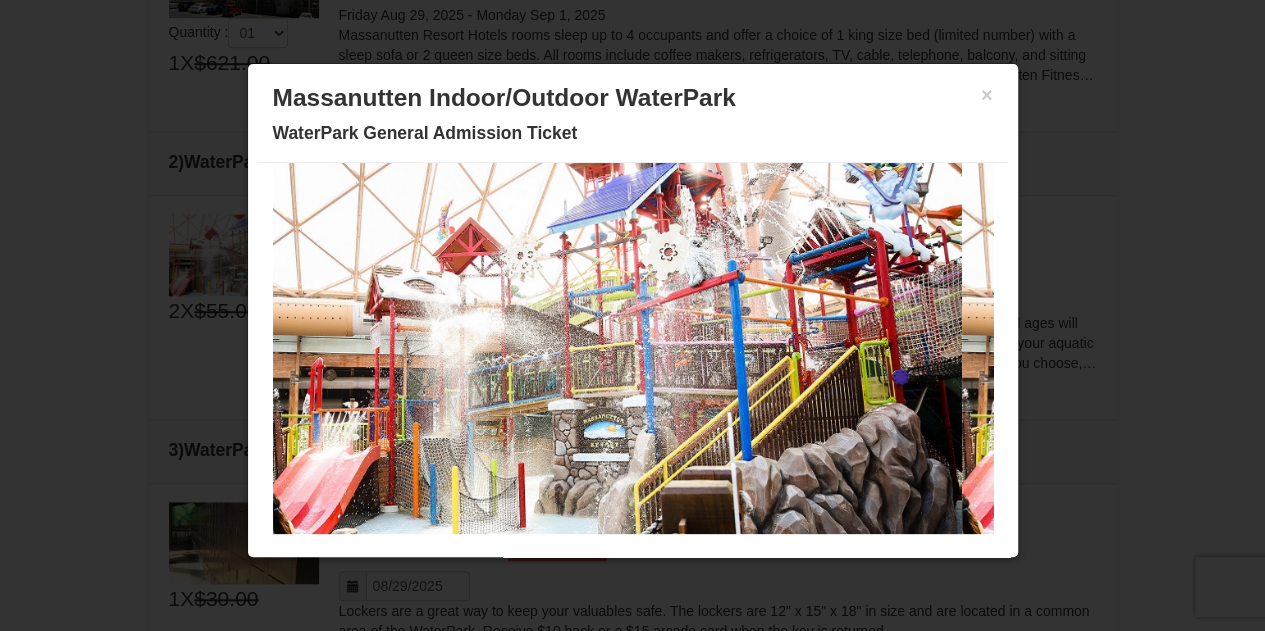 scroll, scrollTop: 0, scrollLeft: 0, axis: both 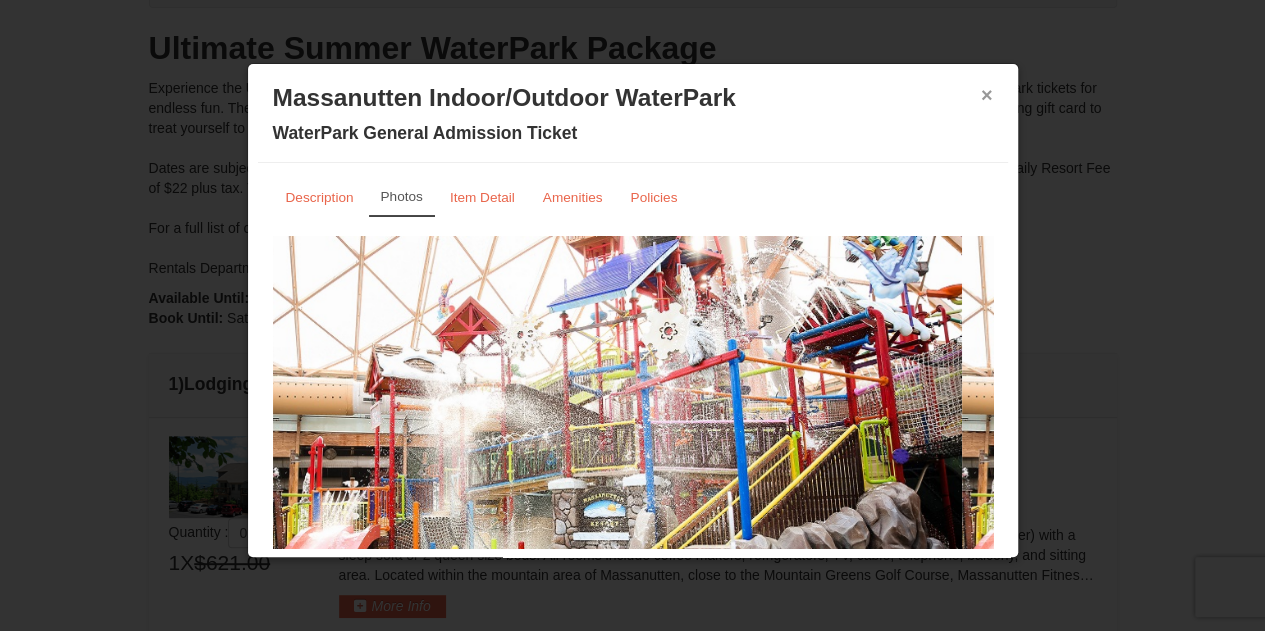 click on "×" at bounding box center [987, 95] 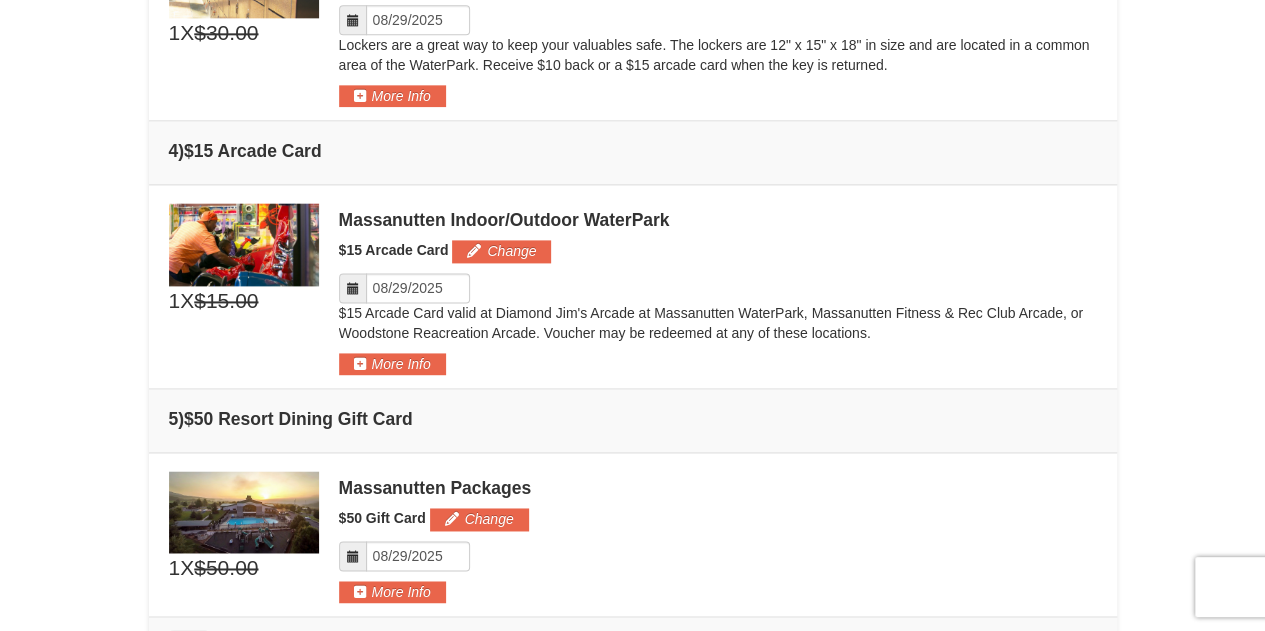 scroll, scrollTop: 1500, scrollLeft: 0, axis: vertical 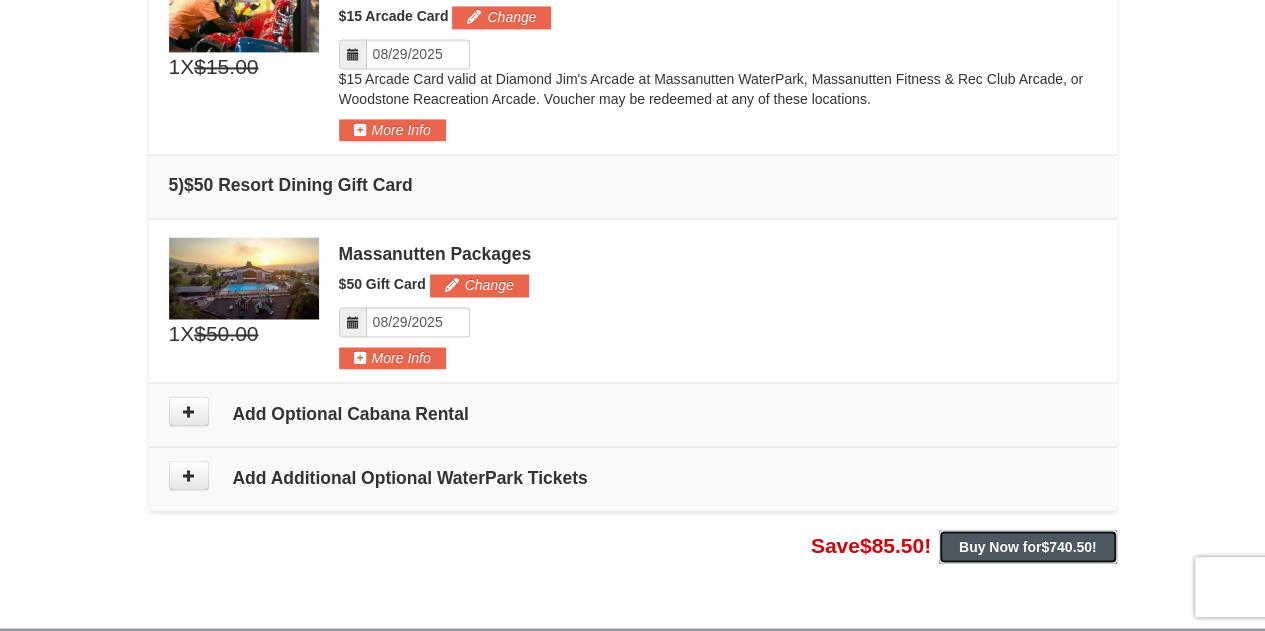 click on "Buy Now for
$740.50 !" at bounding box center (1028, 546) 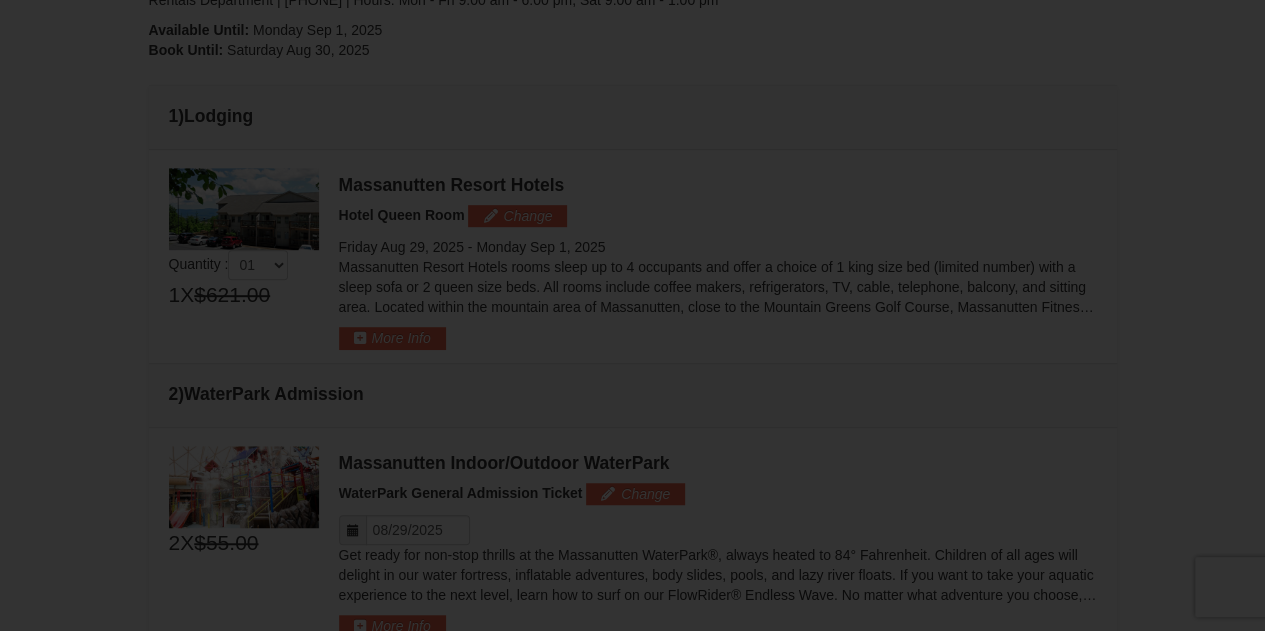 scroll, scrollTop: 0, scrollLeft: 0, axis: both 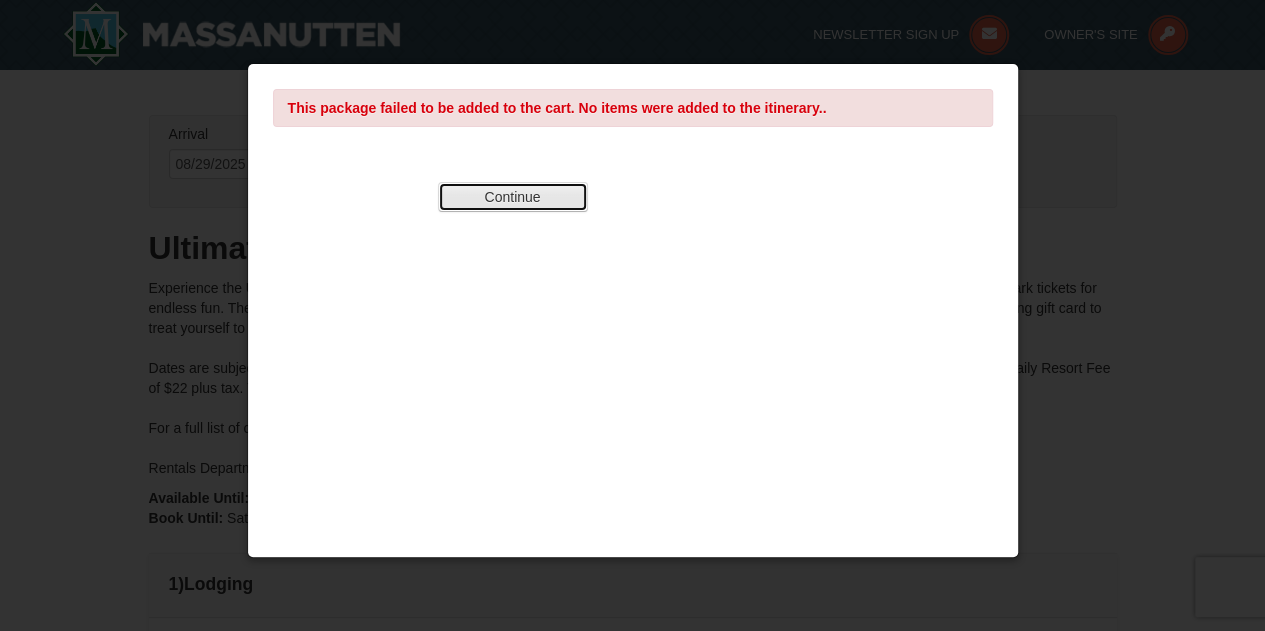 click on "Continue" at bounding box center (513, 197) 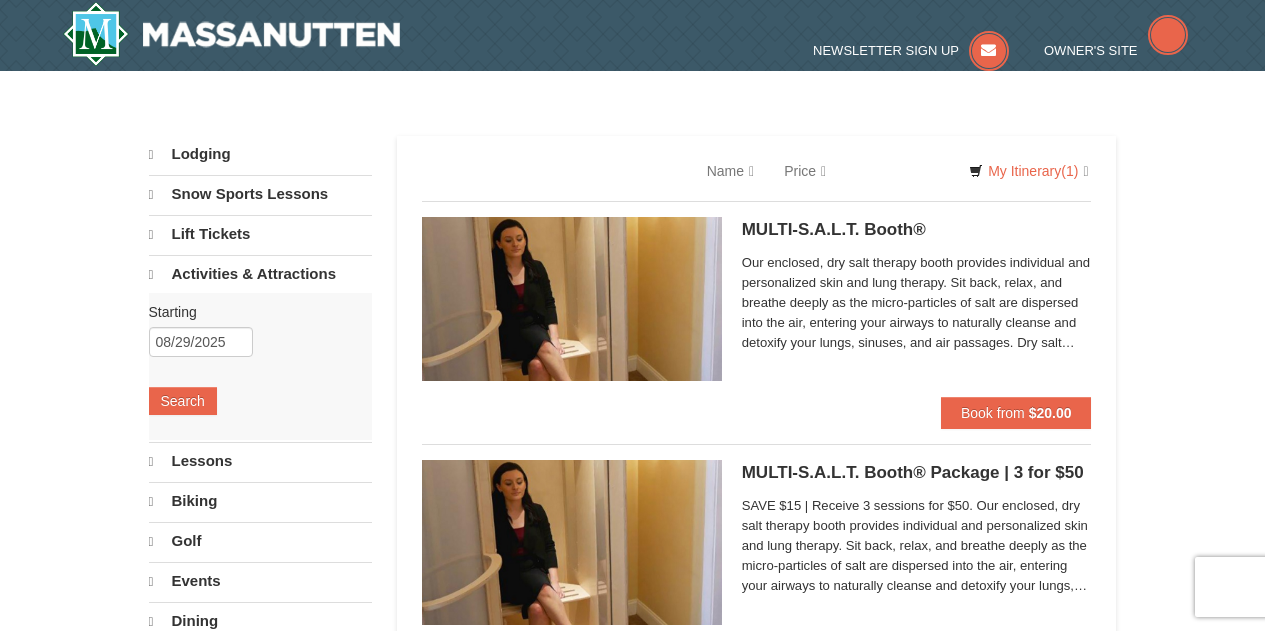 scroll, scrollTop: 0, scrollLeft: 0, axis: both 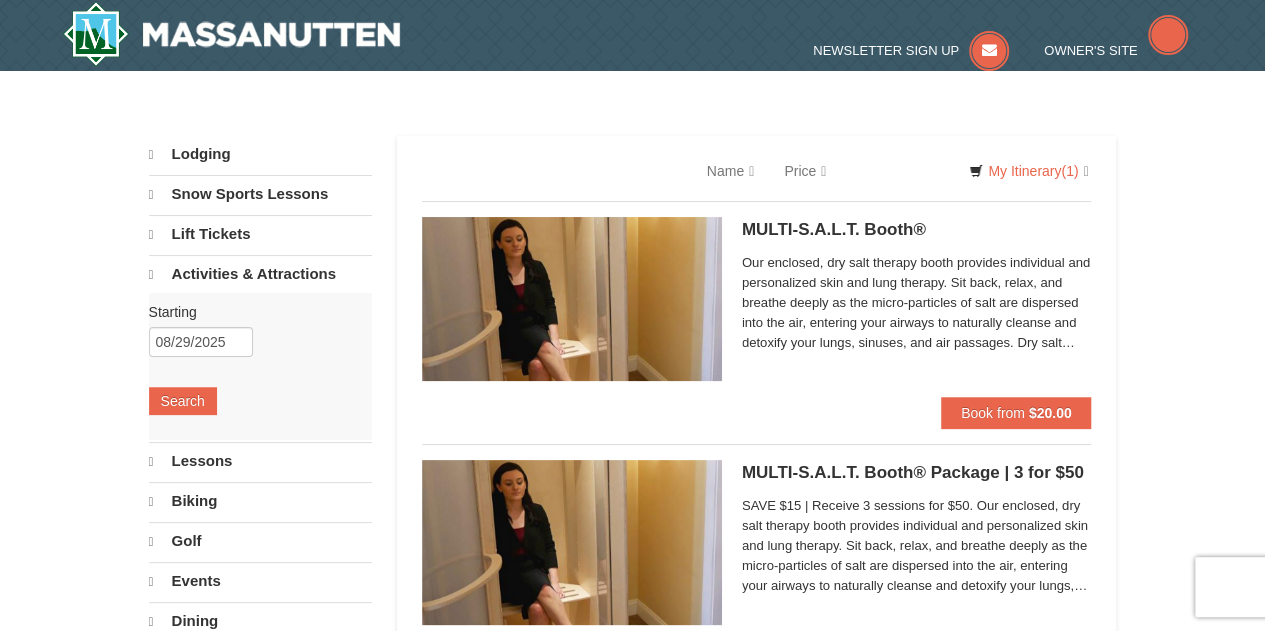 select on "8" 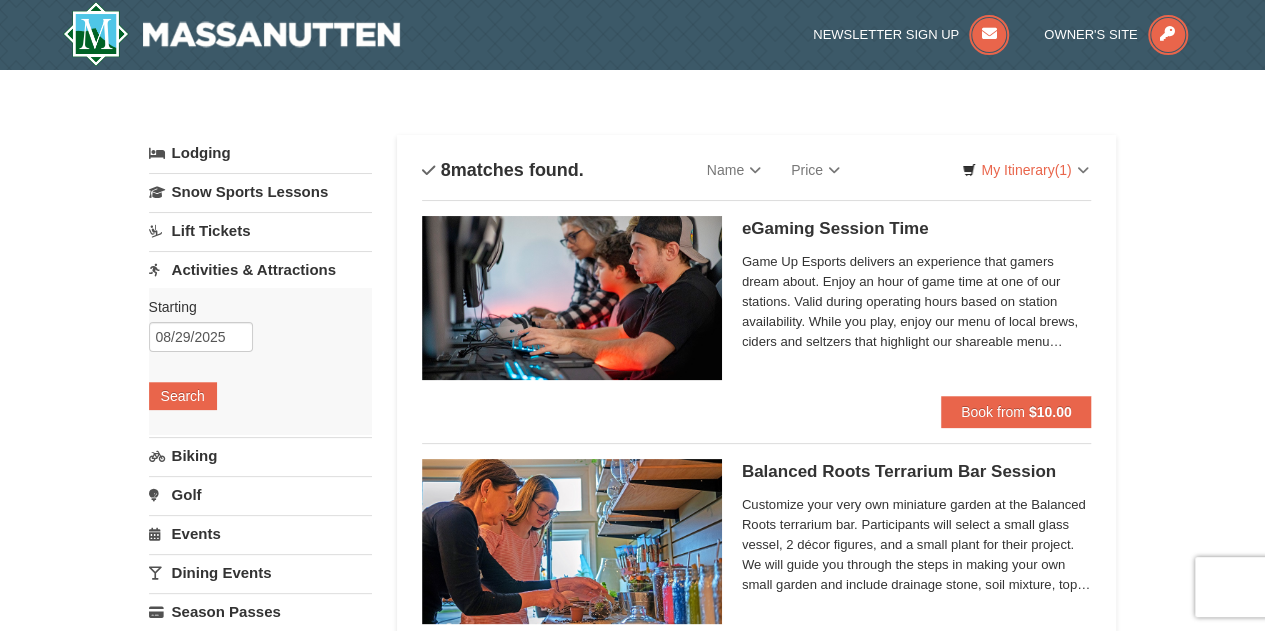 scroll, scrollTop: 0, scrollLeft: 0, axis: both 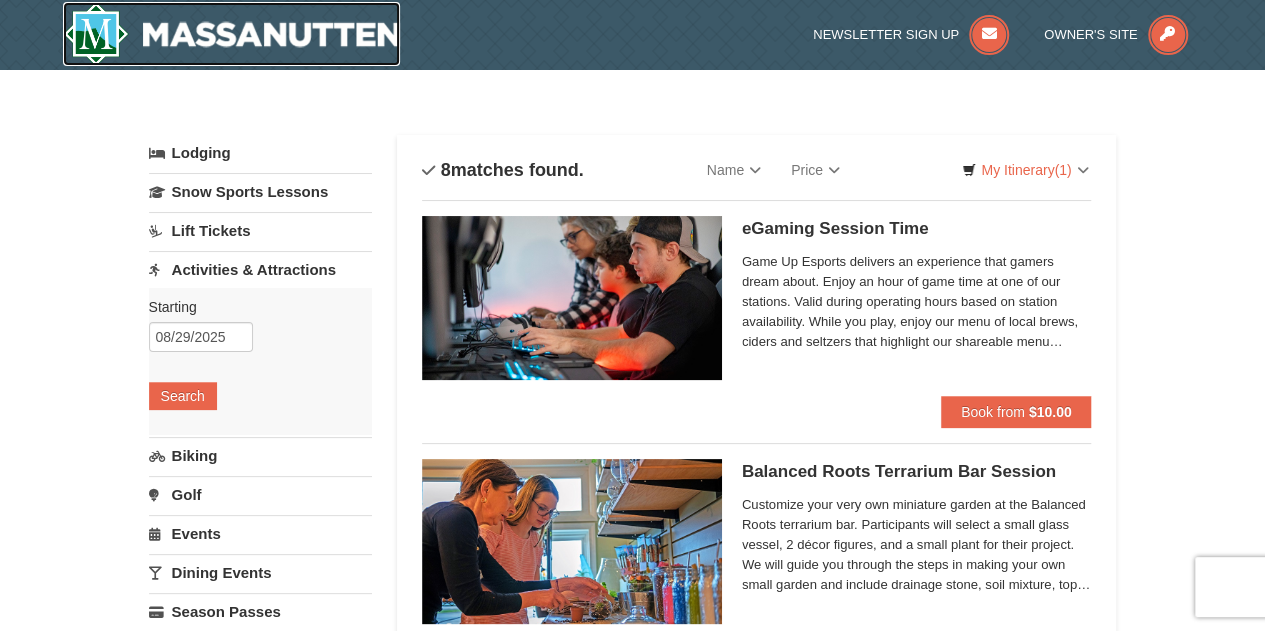 click at bounding box center [232, 34] 